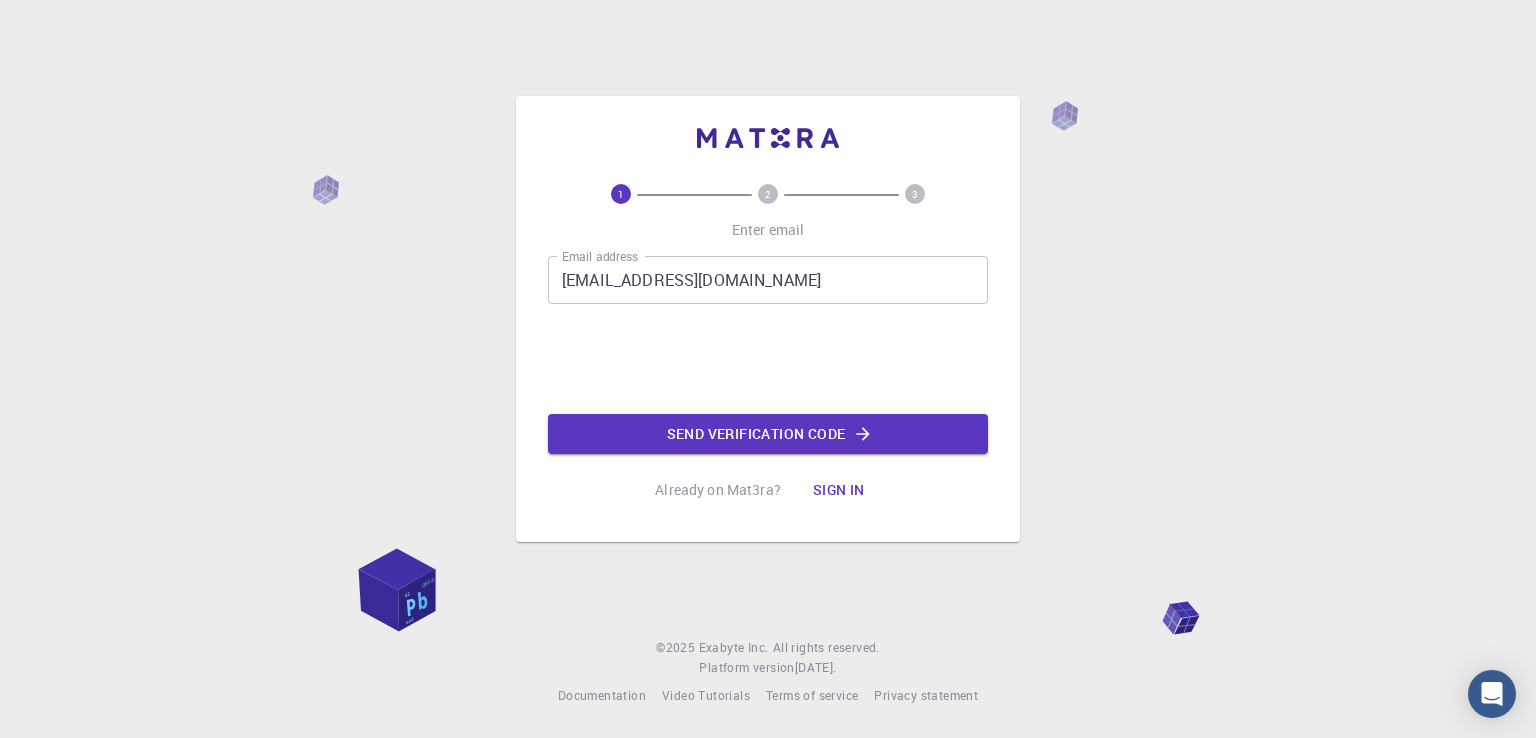 scroll, scrollTop: 0, scrollLeft: 0, axis: both 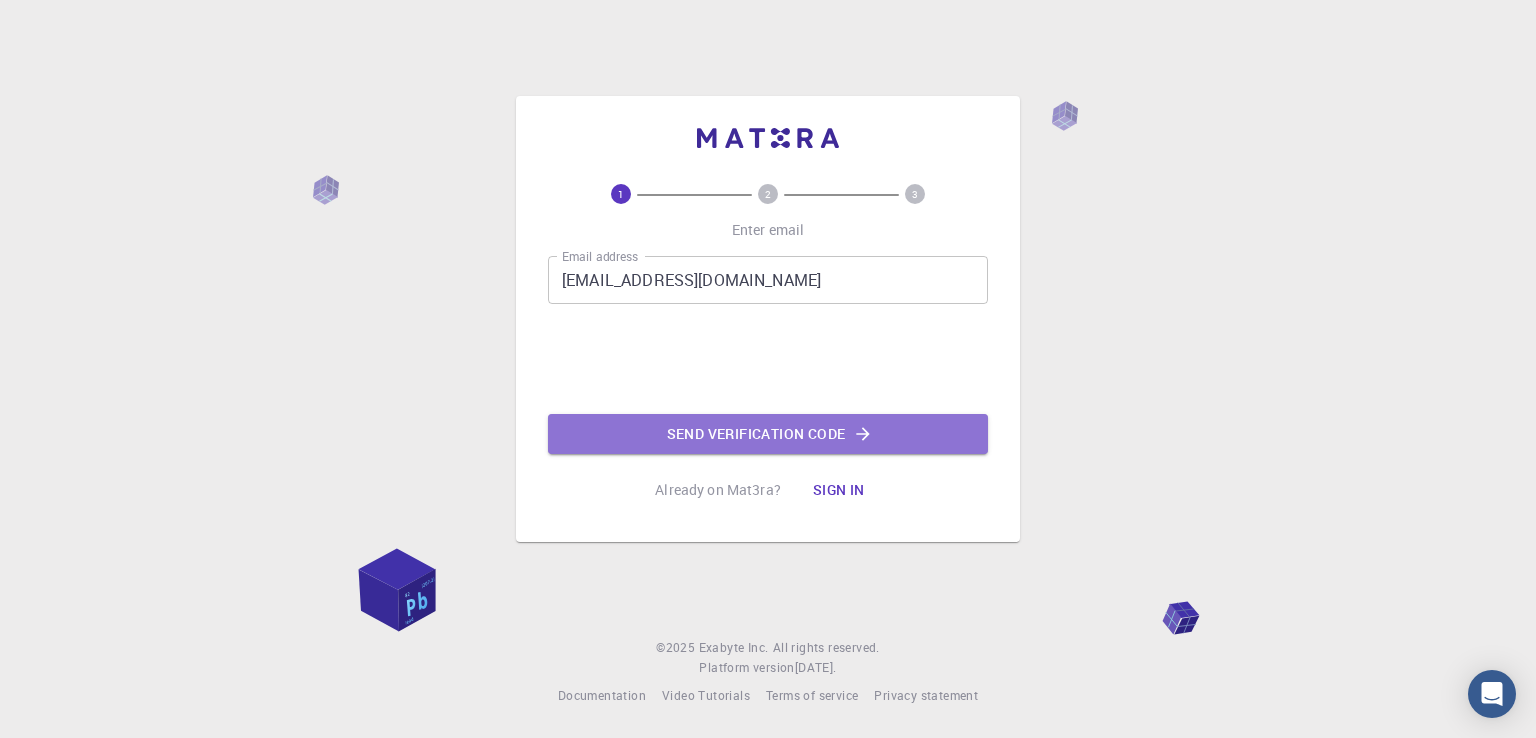 click on "Send verification code" 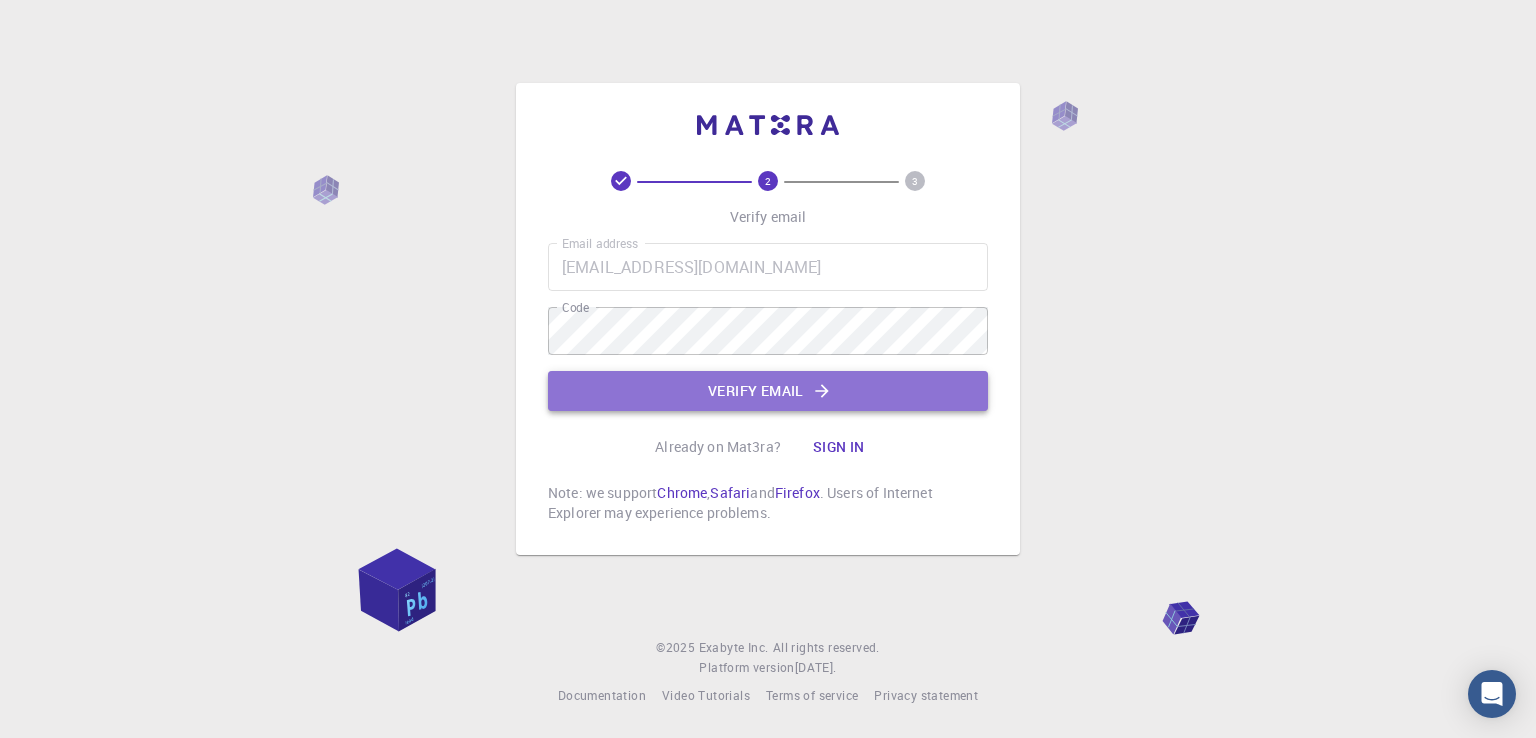 click on "Verify email" 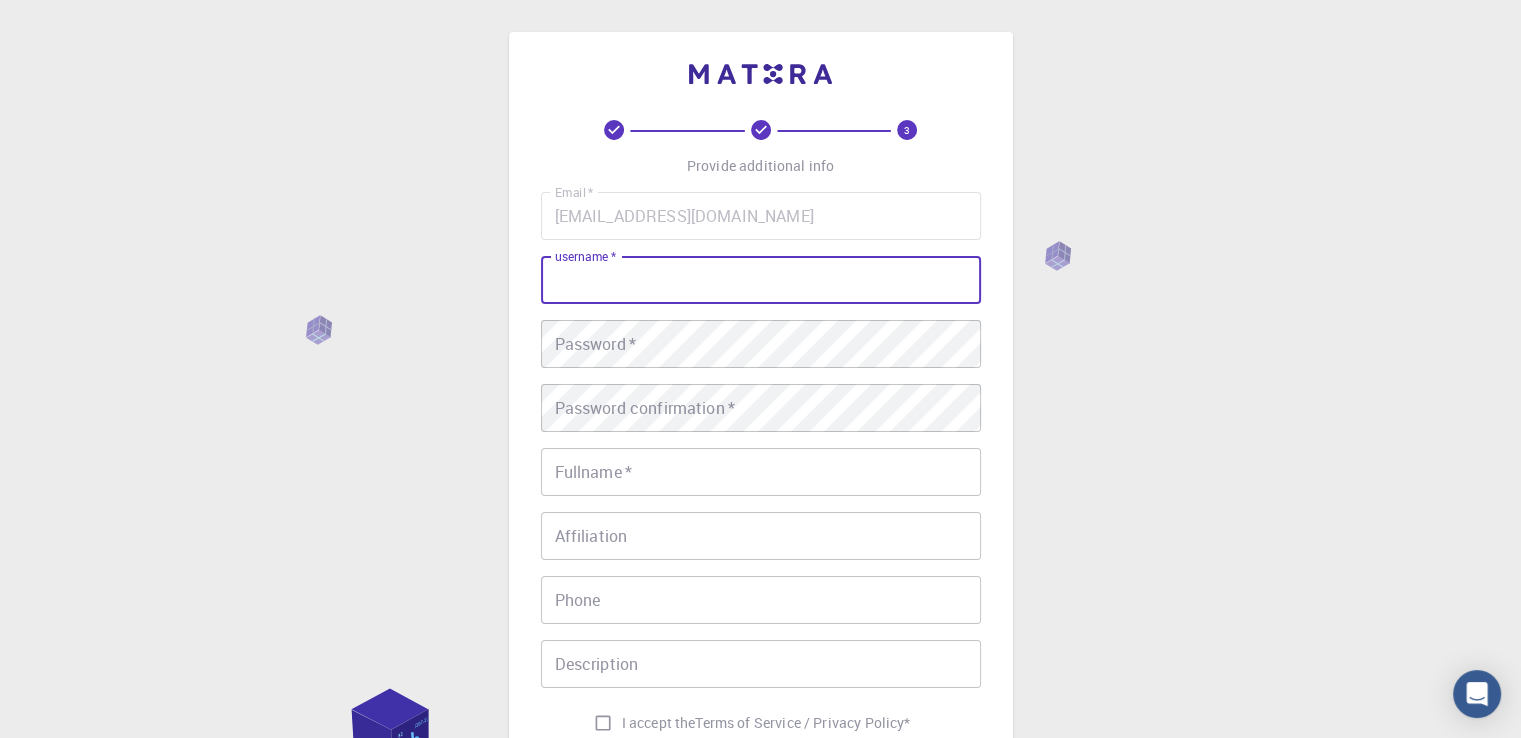 click on "username   *" at bounding box center [761, 280] 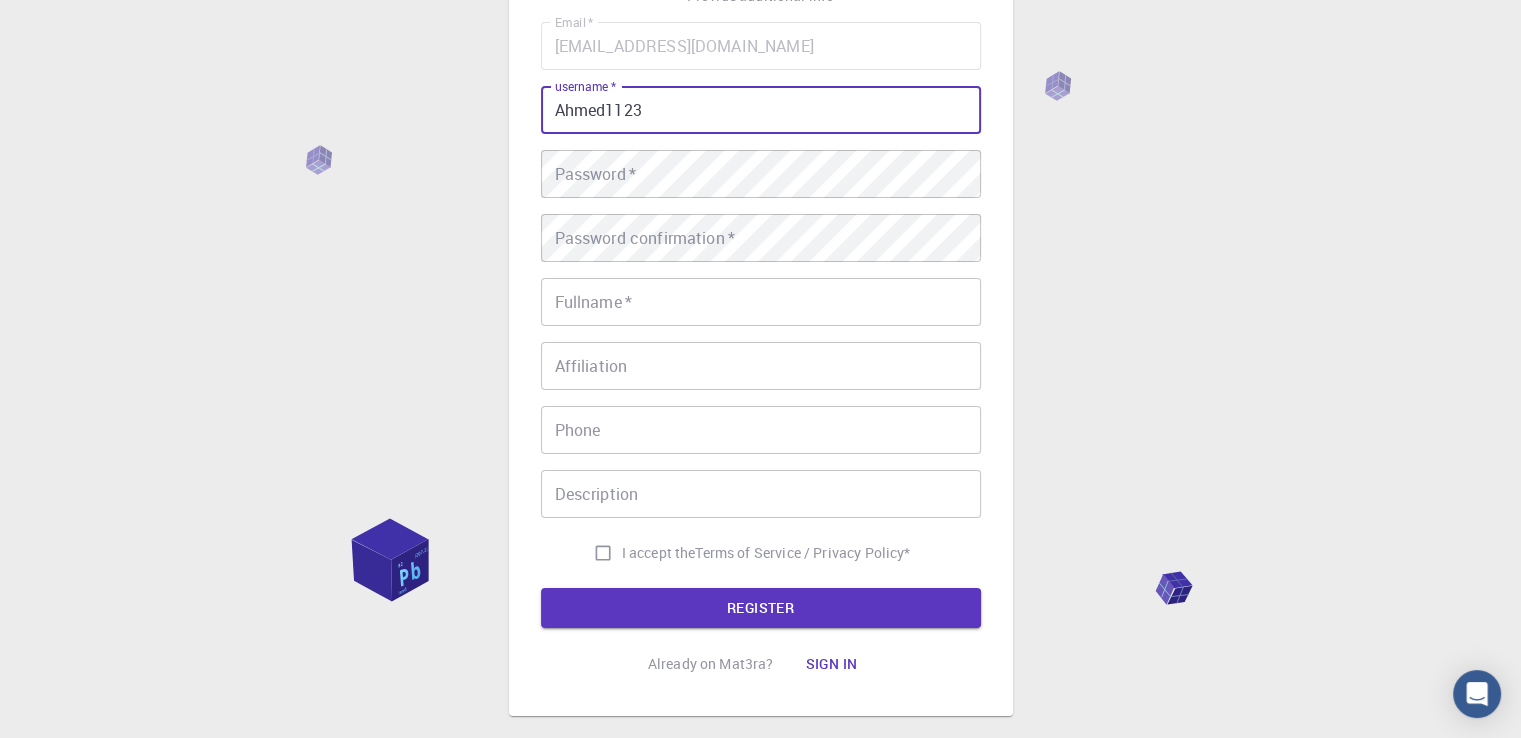 scroll, scrollTop: 214, scrollLeft: 0, axis: vertical 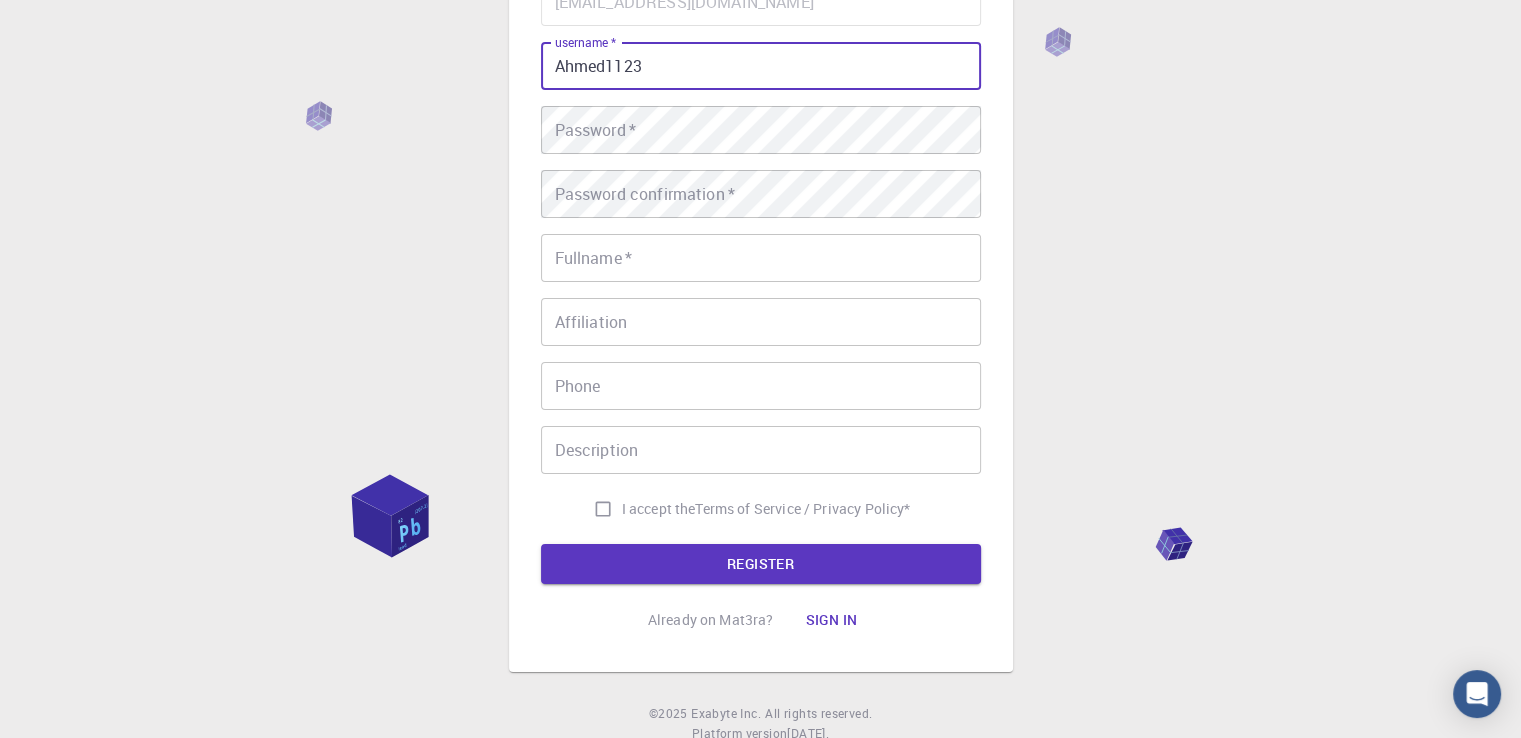 type on "Ahmed1123" 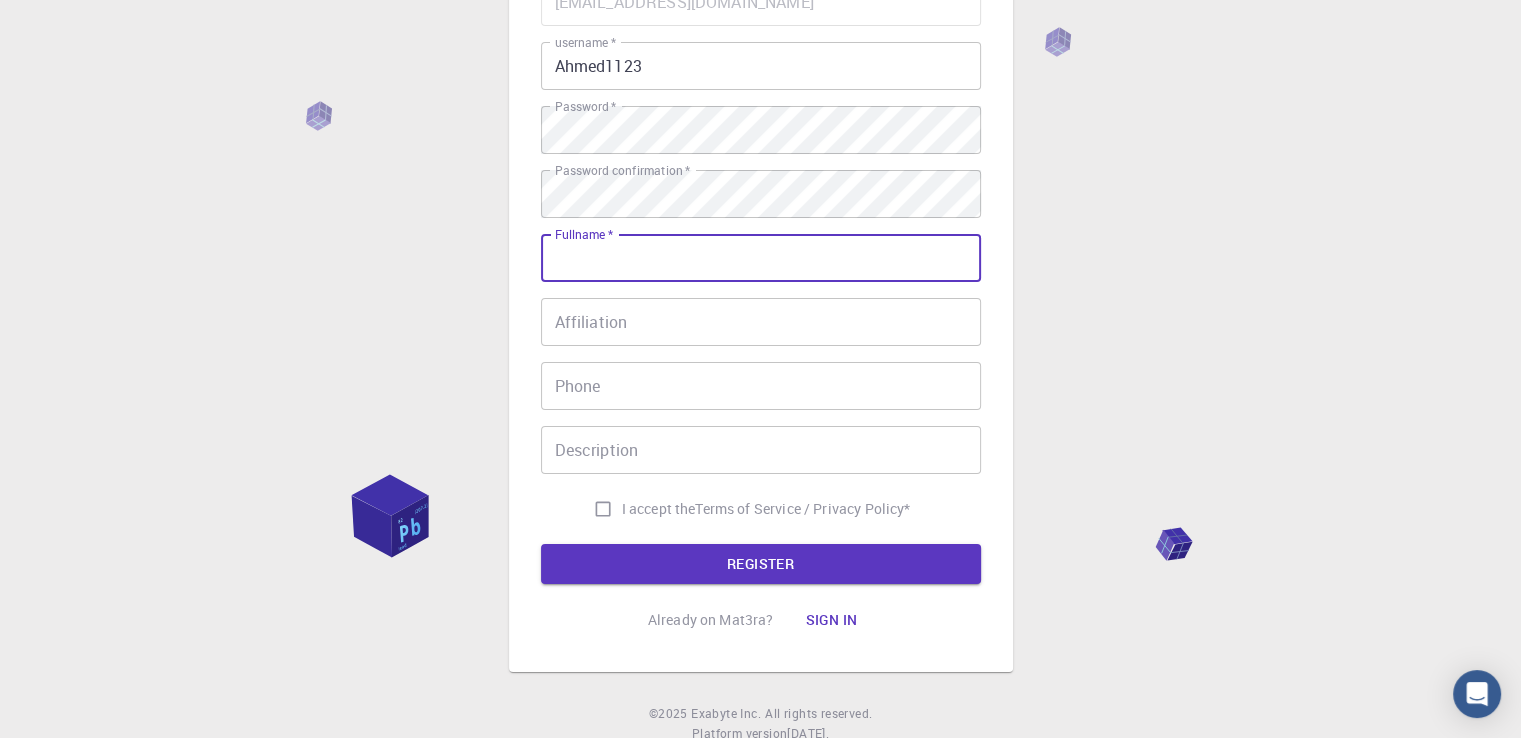 click on "Fullname   *" at bounding box center [761, 258] 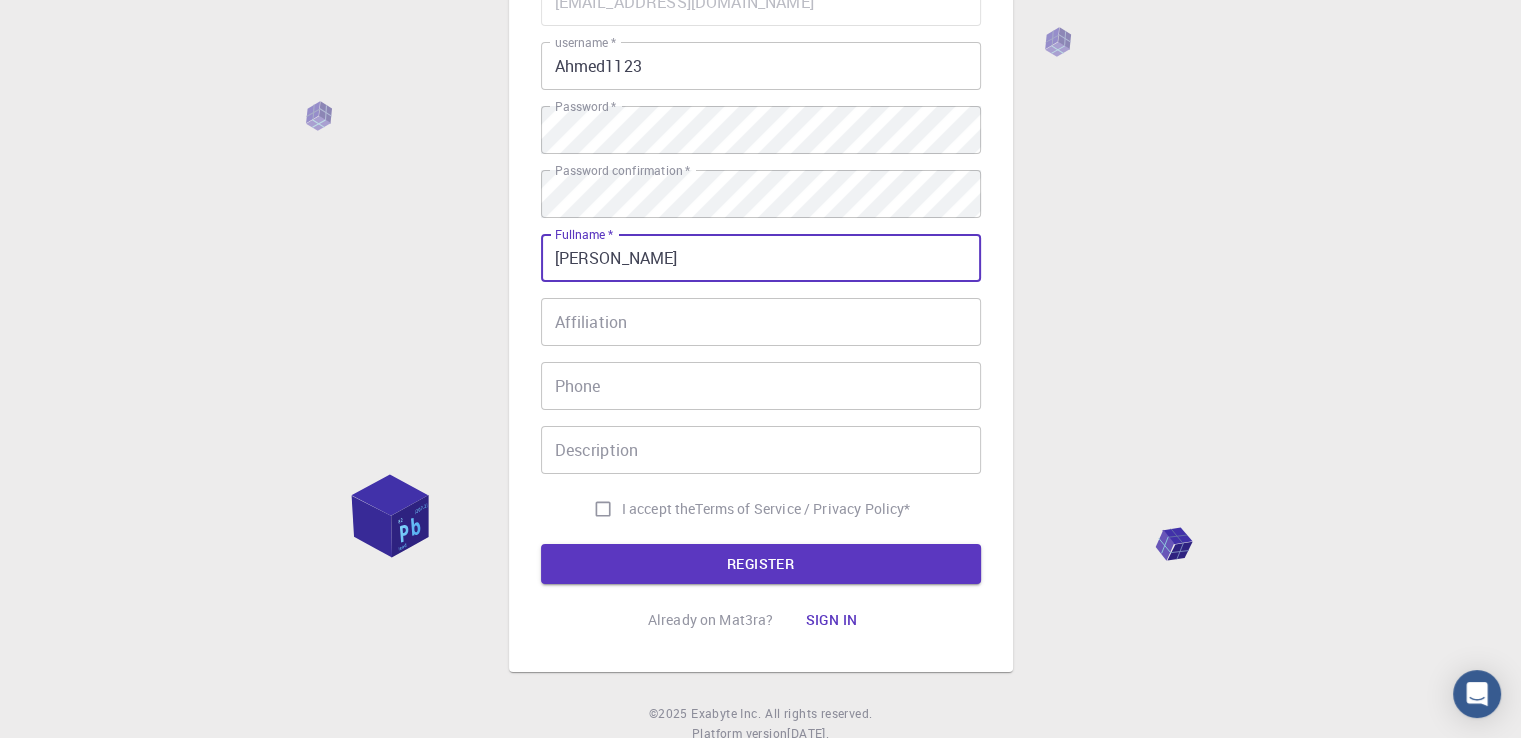 type on "[PERSON_NAME]" 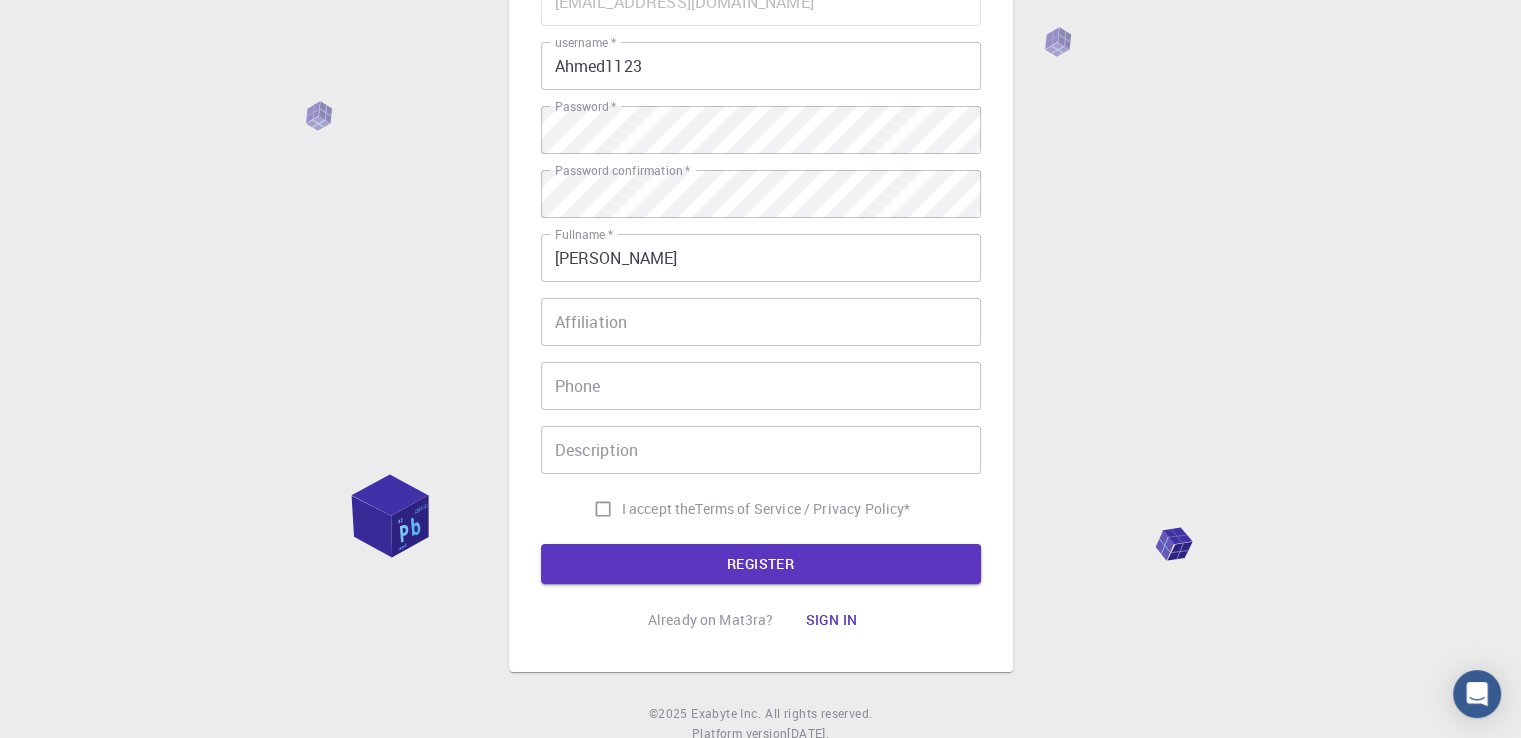 click on "Email   * [EMAIL_ADDRESS][DOMAIN_NAME] Email   * username   * Ahmed1123 username   * Password   * Password   * Password confirmation   * Password confirmation   * Fullname   * [PERSON_NAME] Fullname   * Affiliation Affiliation Phone Phone Description Description I accept the  Terms of Service / Privacy Policy  *" at bounding box center [761, 253] 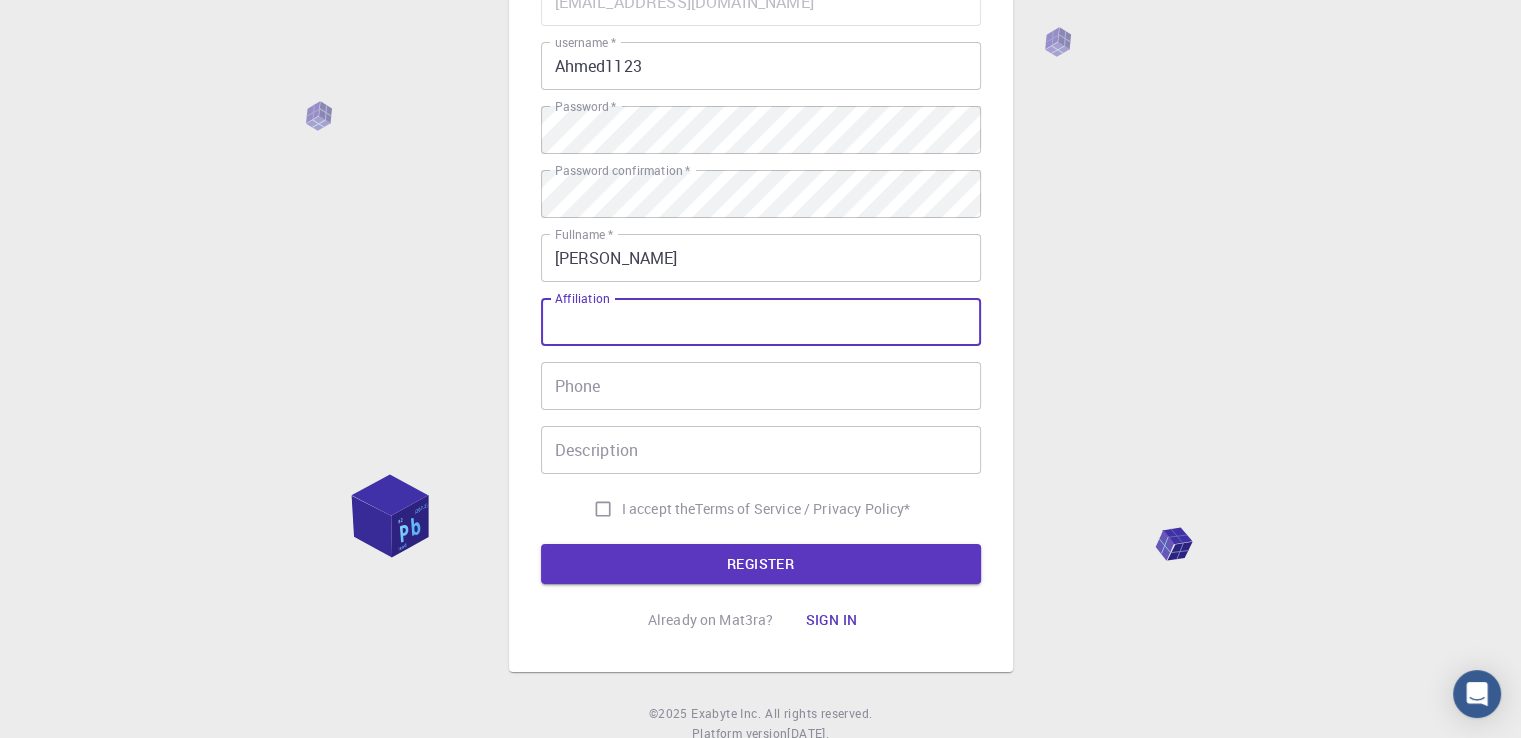 click on "Affiliation" at bounding box center [761, 322] 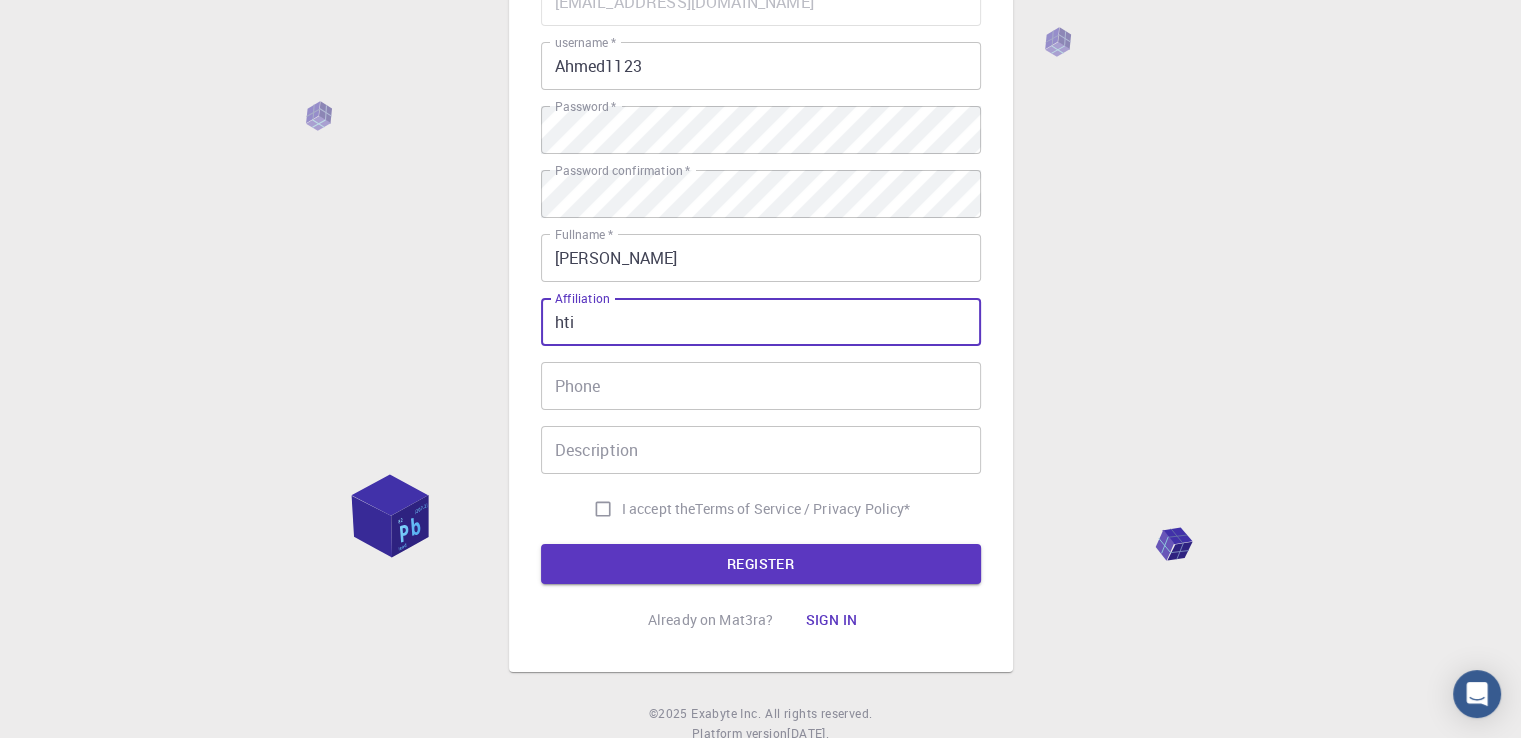 type on "hti" 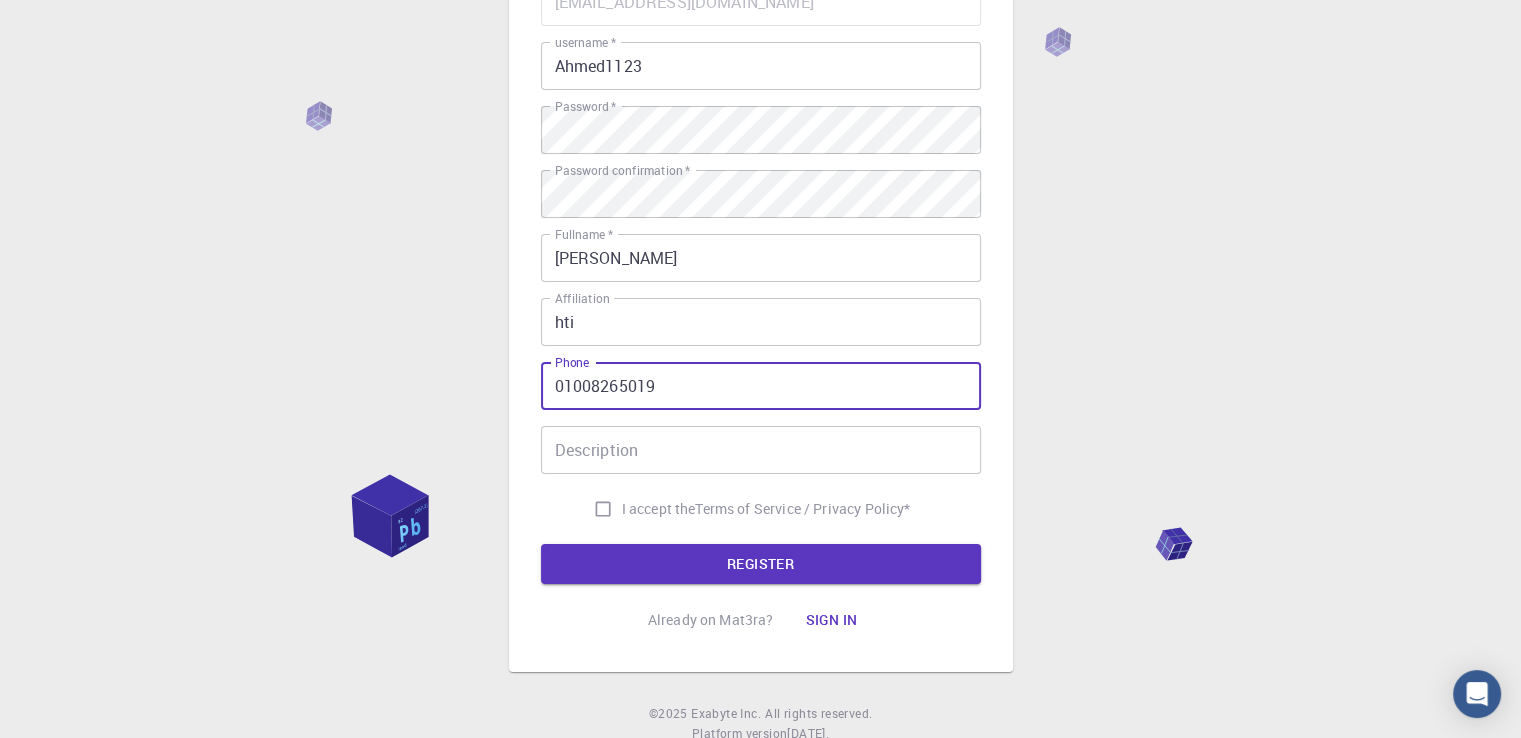 type on "01008265019" 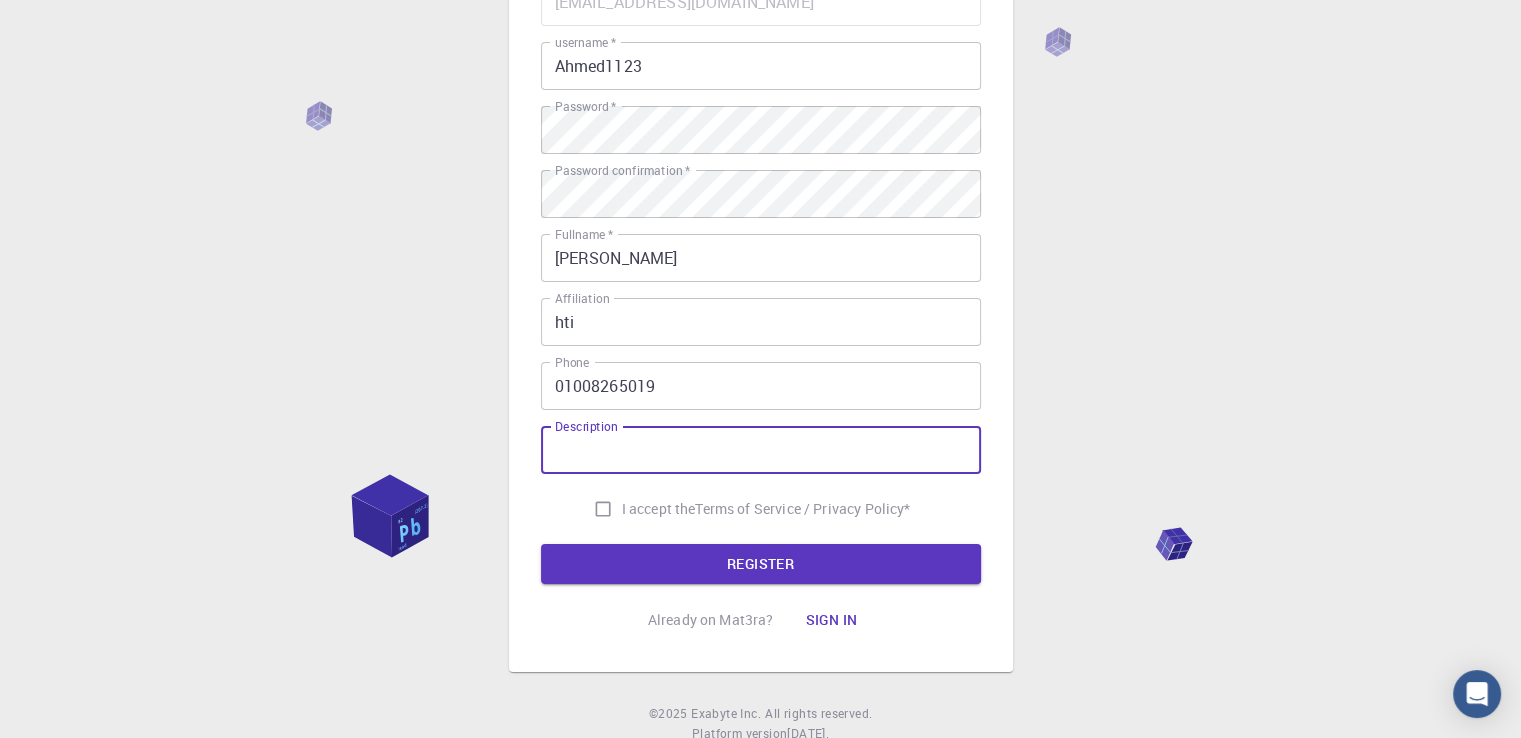 click on "Description" at bounding box center [761, 450] 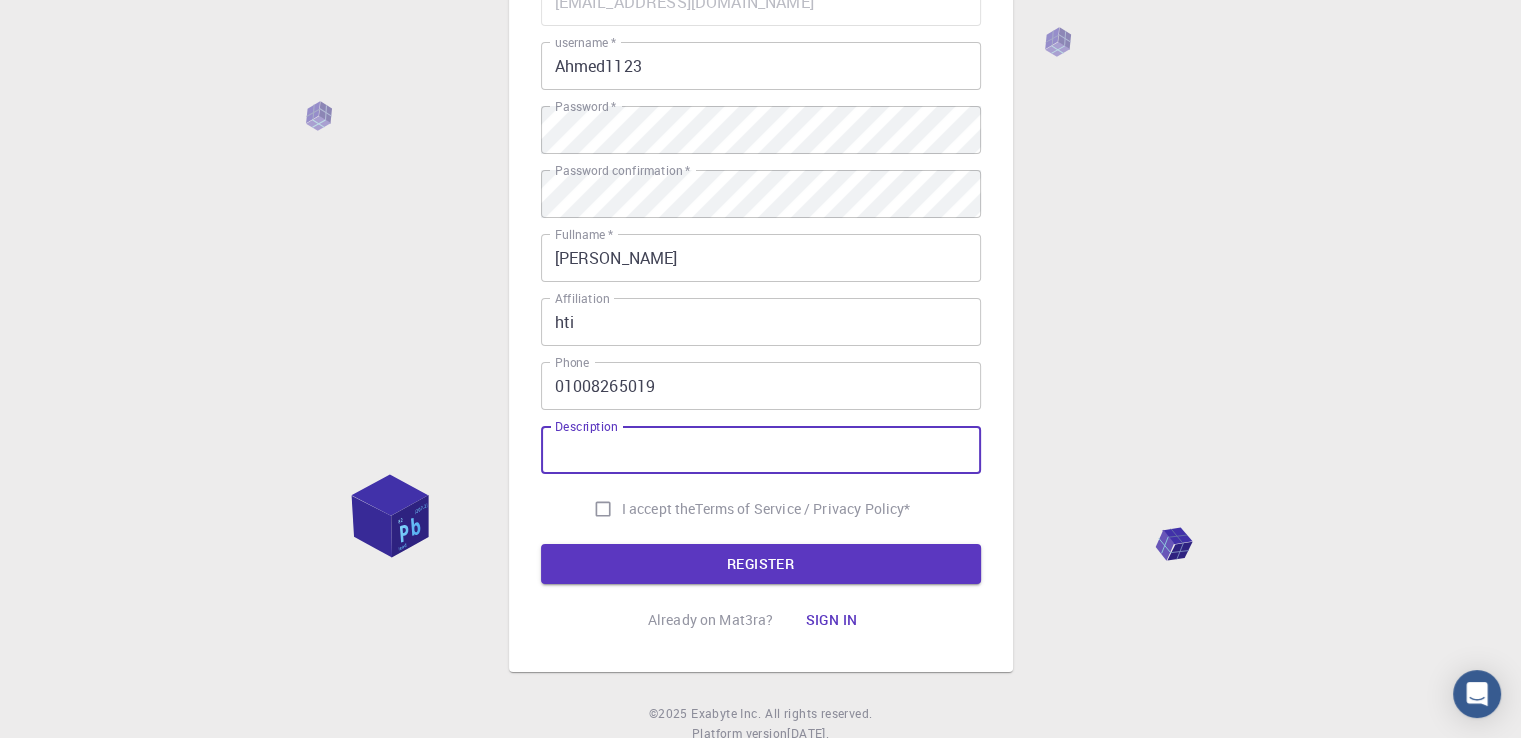 click on "I accept the  Terms of Service / Privacy Policy  *" at bounding box center (603, 509) 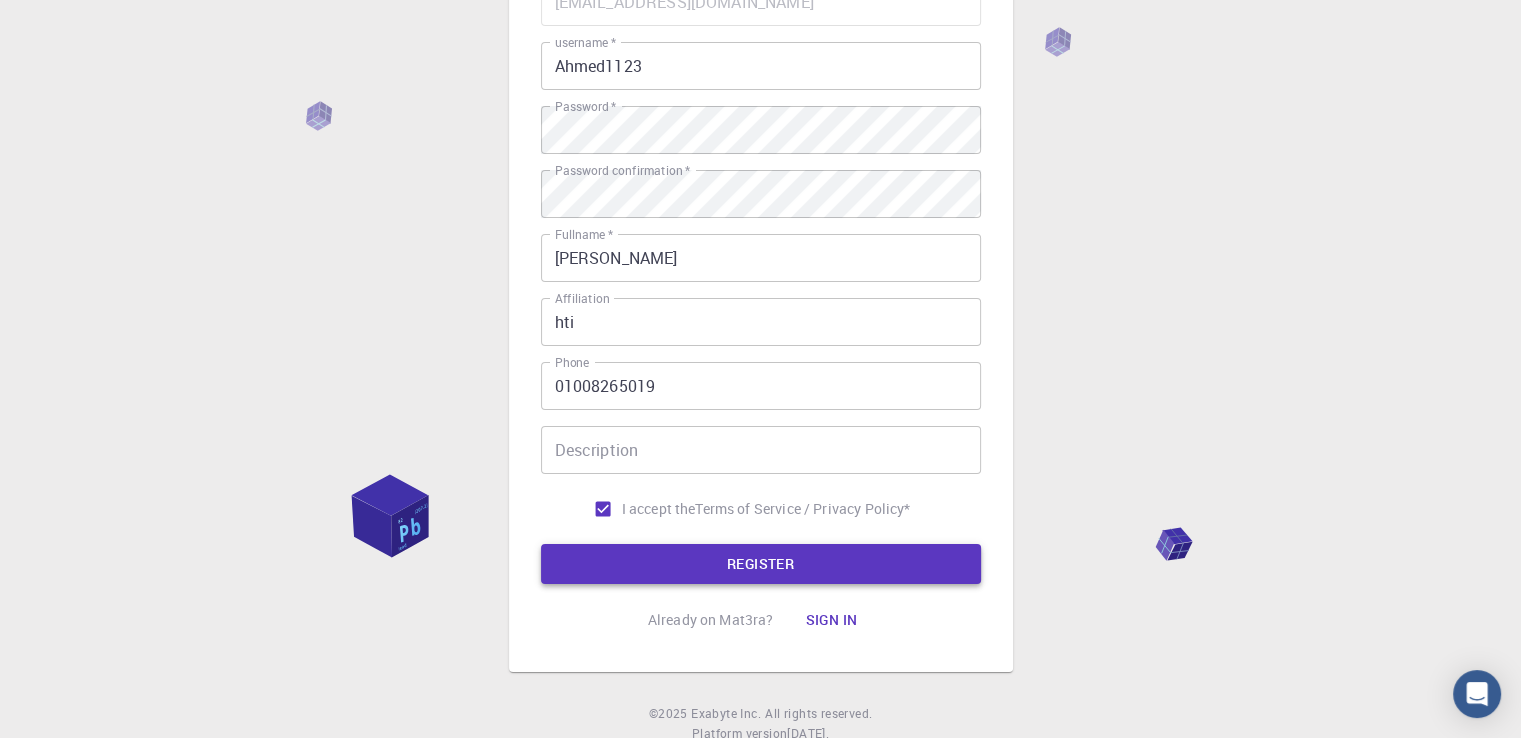 click on "REGISTER" at bounding box center (761, 564) 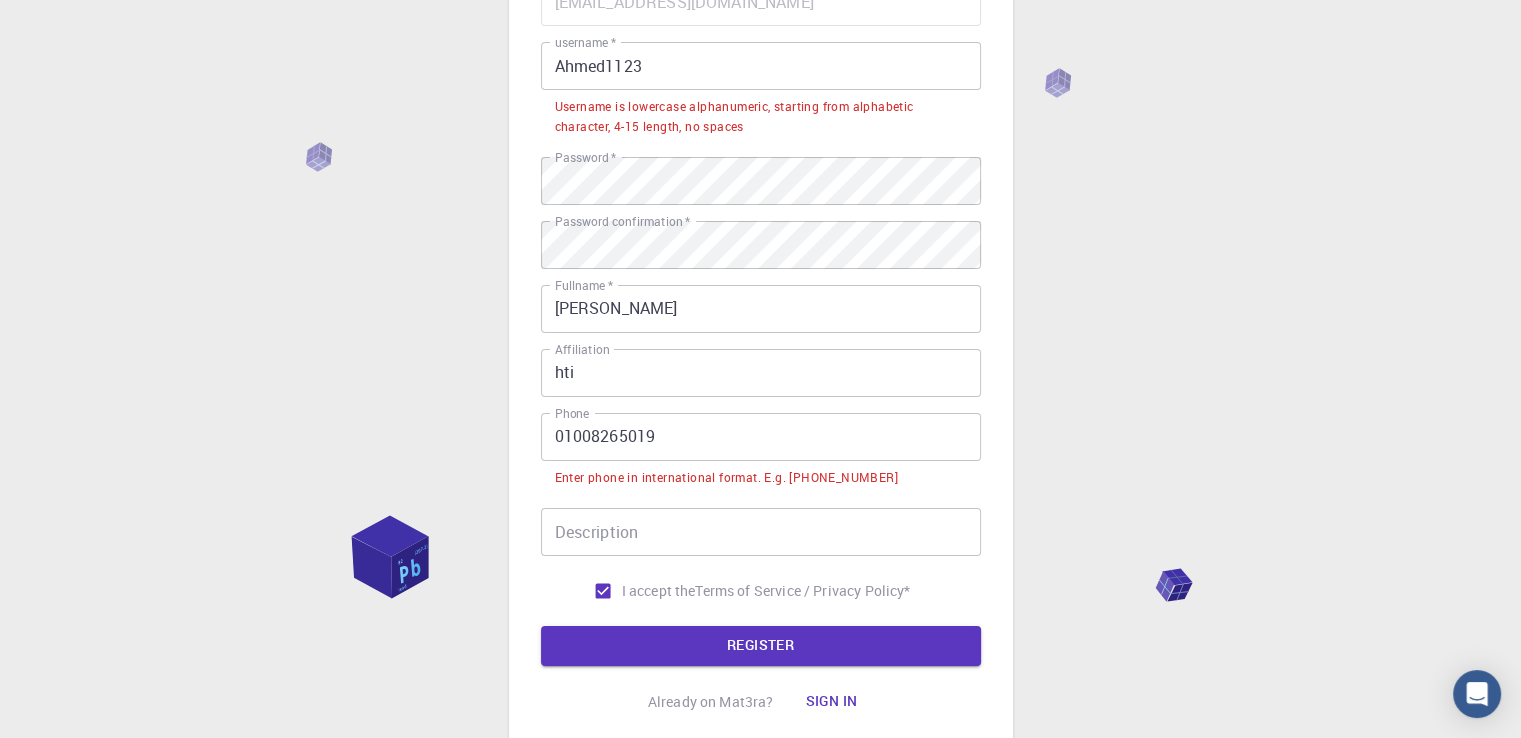 click on "01008265019" at bounding box center [761, 437] 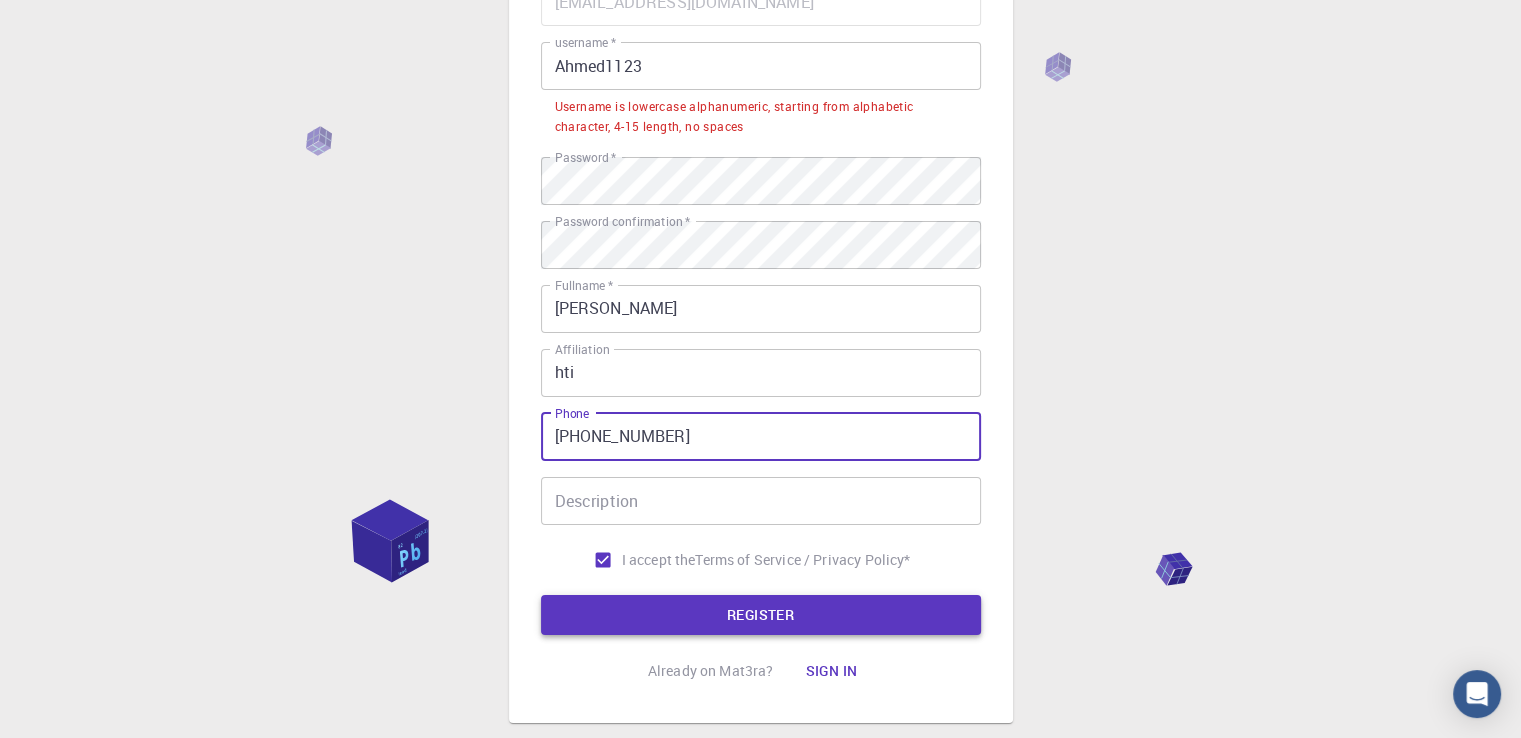 type on "[PHONE_NUMBER]" 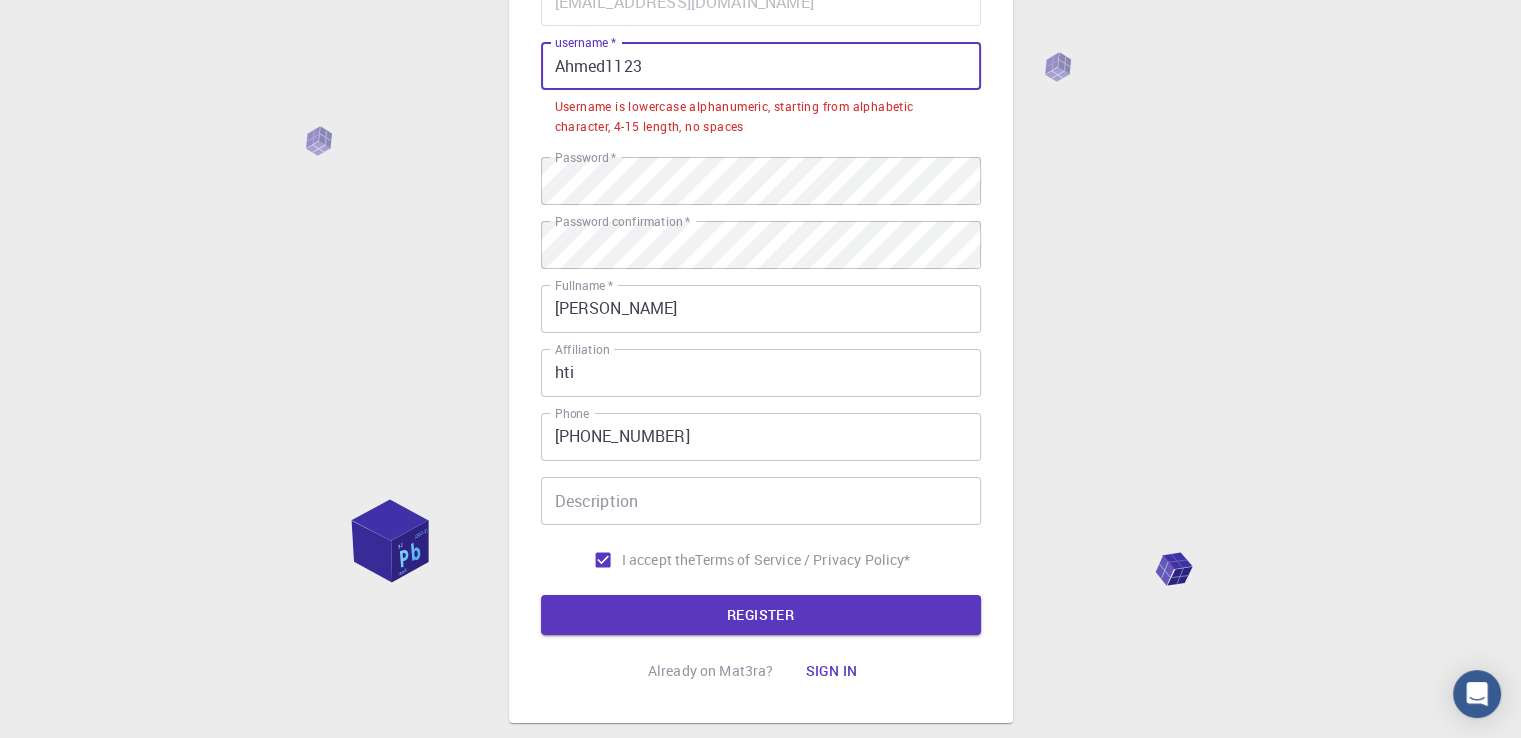 click on "Ahmed1123" at bounding box center [761, 66] 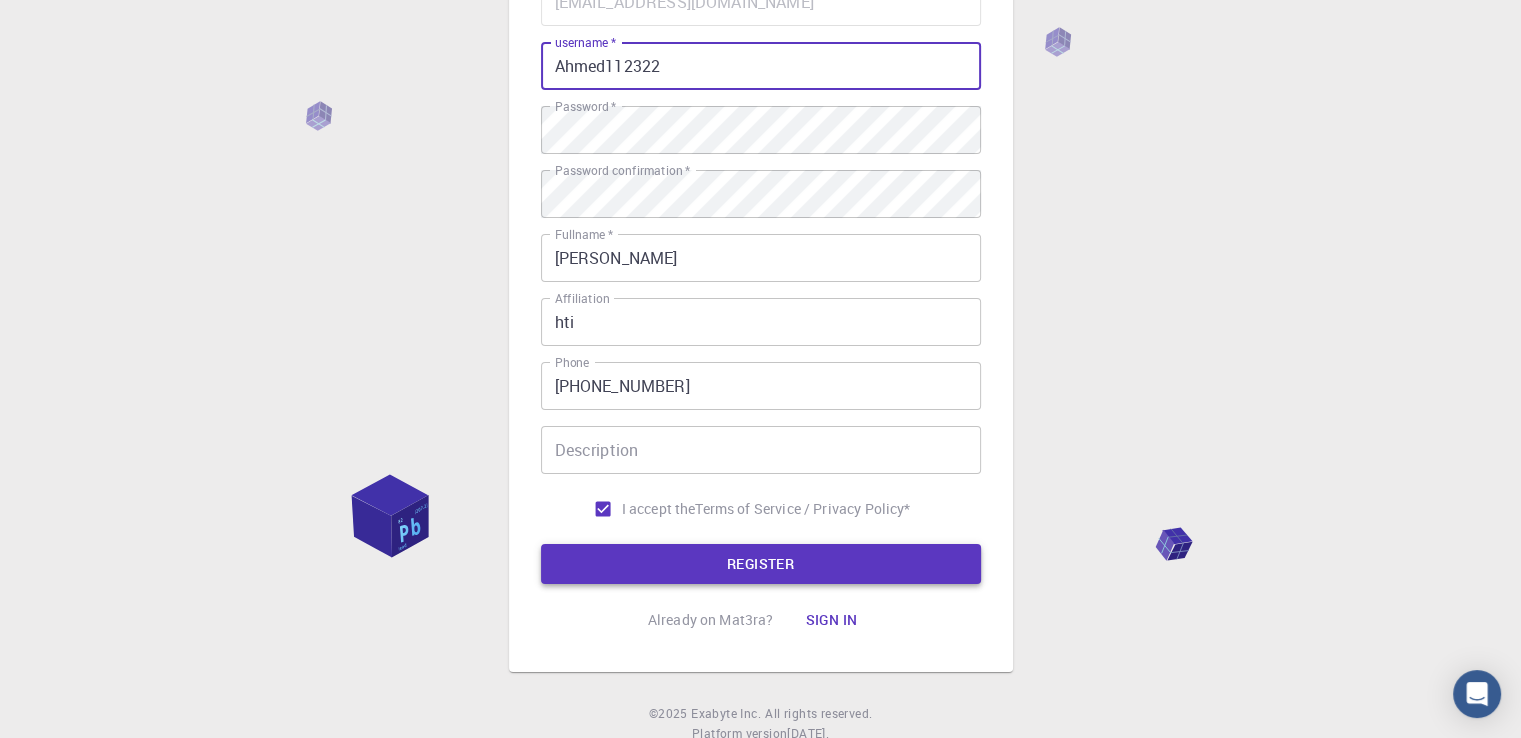 click on "REGISTER" at bounding box center [761, 564] 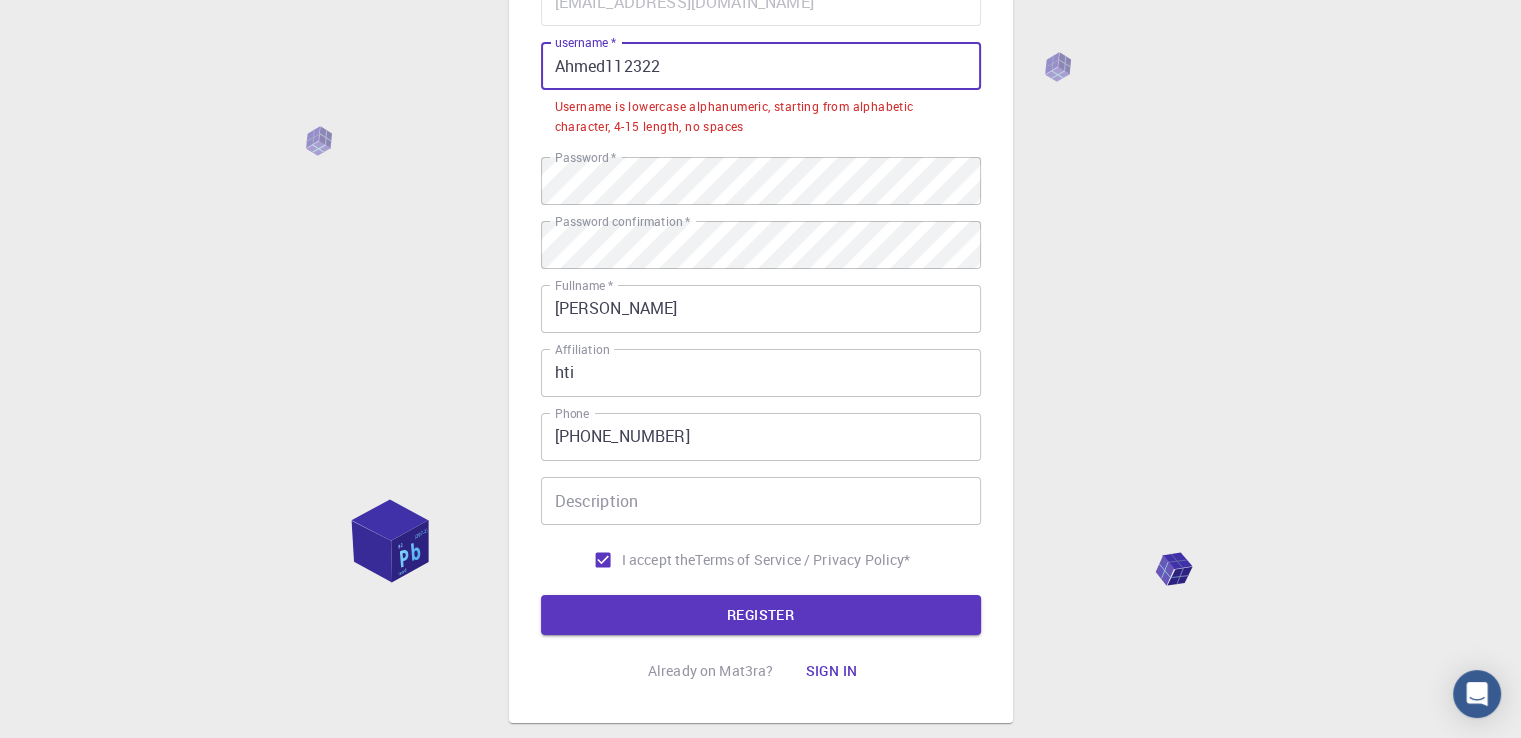 drag, startPoint x: 560, startPoint y: 70, endPoint x: 548, endPoint y: 74, distance: 12.649111 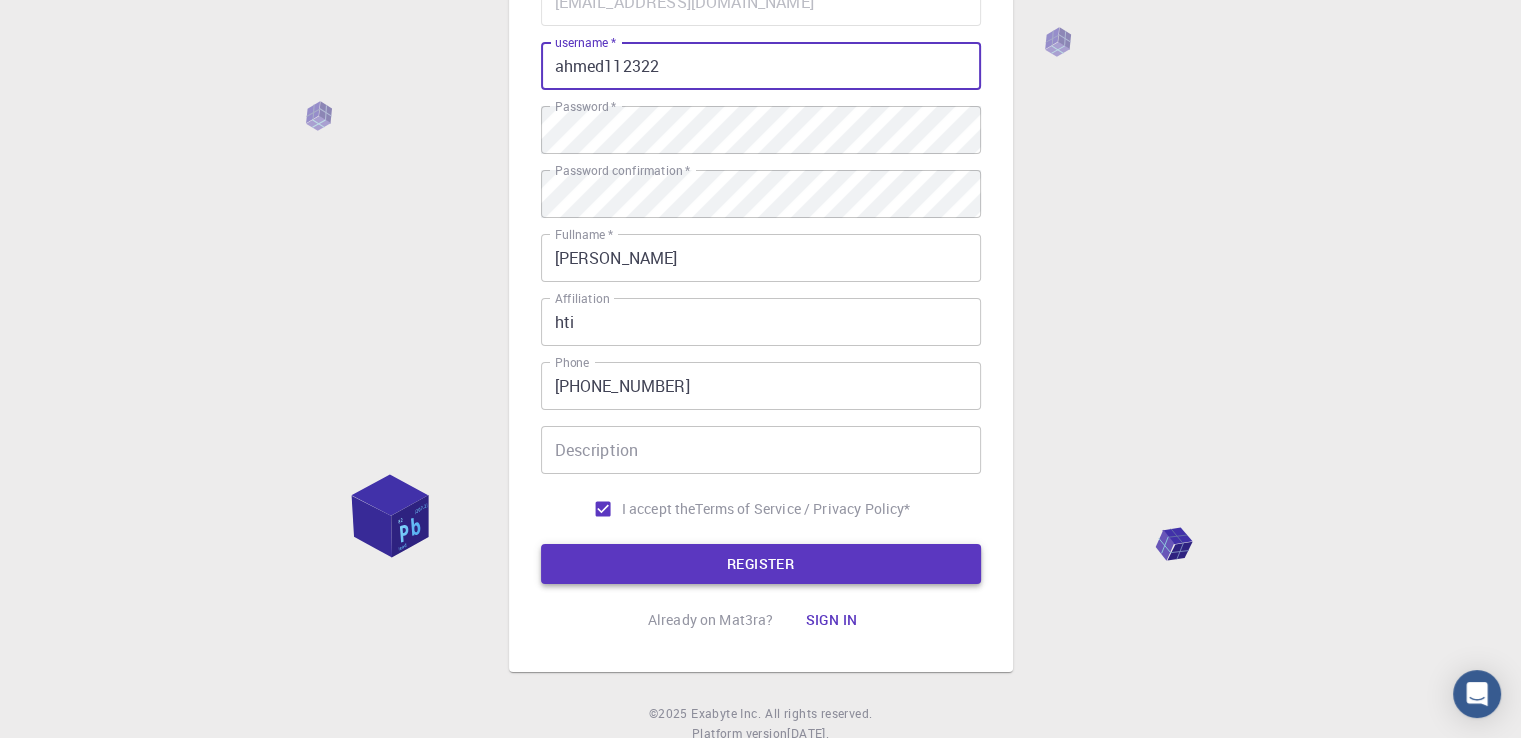 type on "ahmed112322" 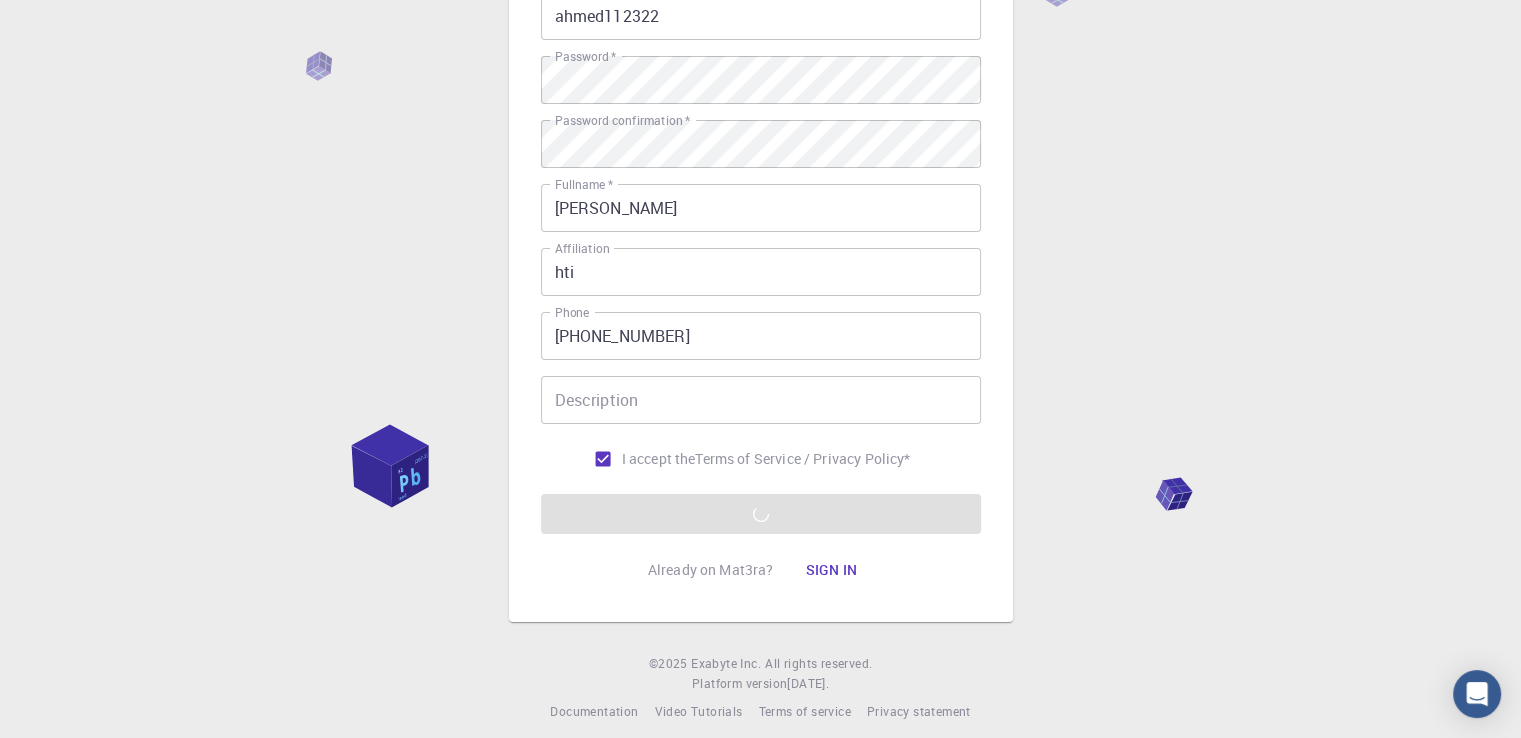 scroll, scrollTop: 280, scrollLeft: 0, axis: vertical 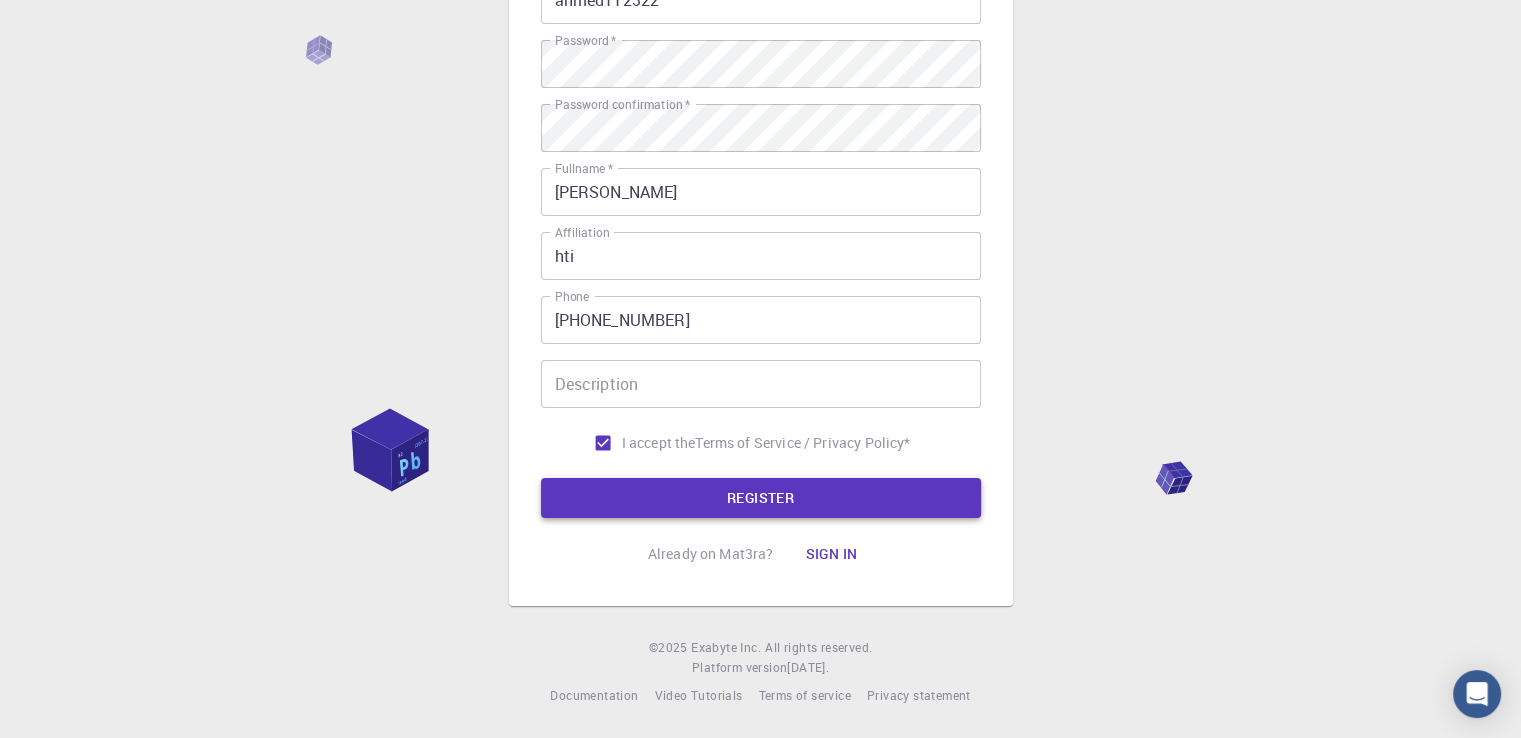click on "REGISTER" at bounding box center [761, 498] 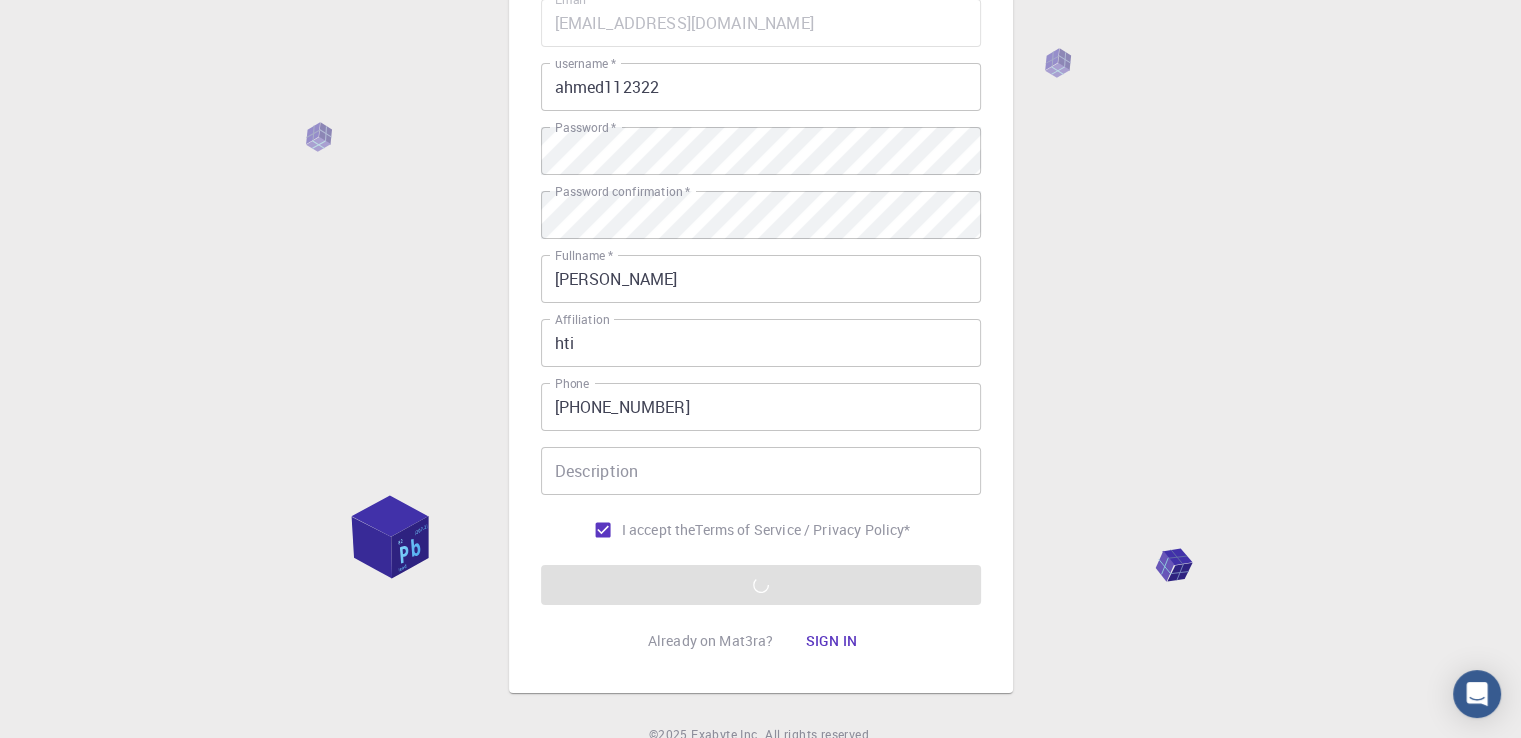 scroll, scrollTop: 280, scrollLeft: 0, axis: vertical 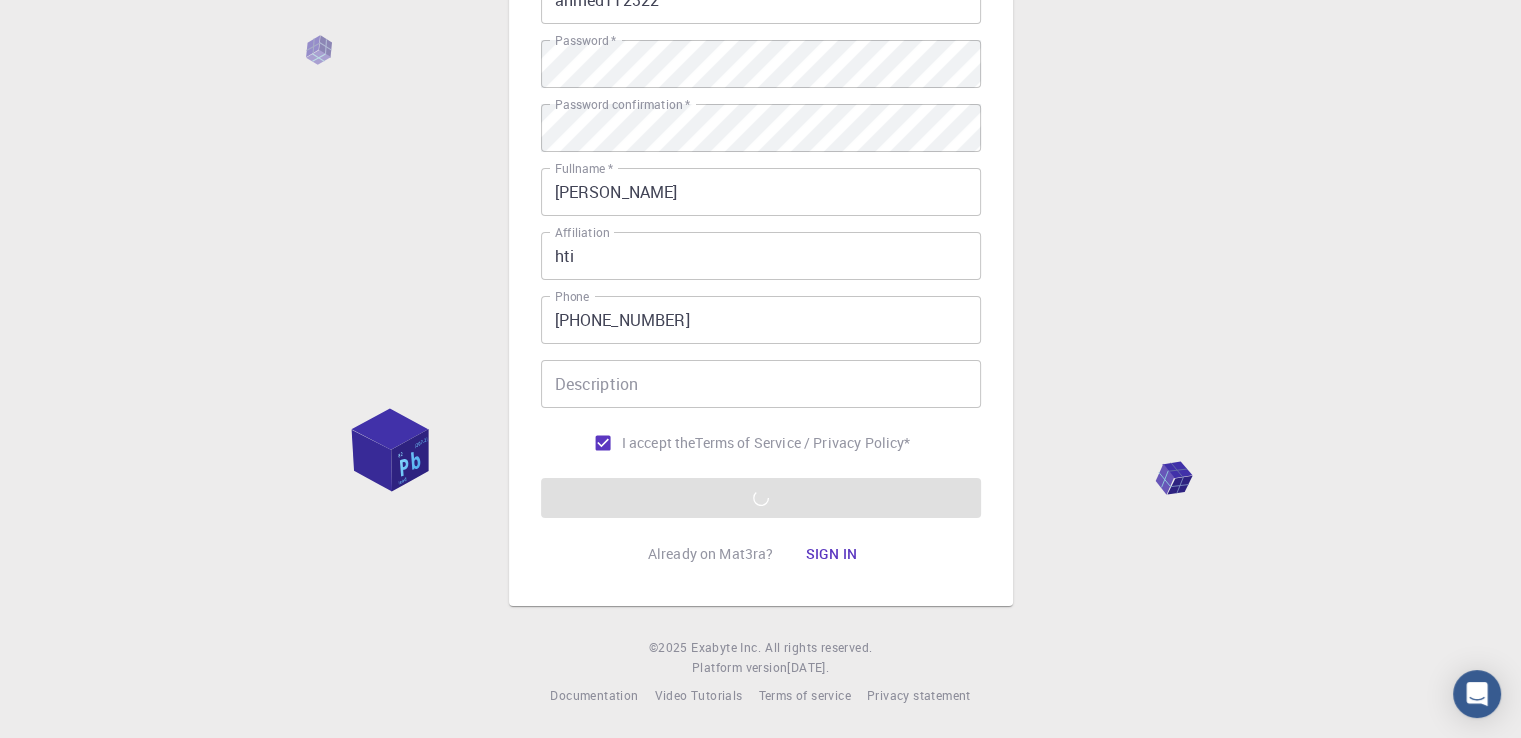 click on "3 Provide additional info Email   * [EMAIL_ADDRESS][DOMAIN_NAME] Email   * username   * ahmed112322 username   * Password   * Password   * Password confirmation   * Password confirmation   * Fullname   * [PERSON_NAME] Fullname   * Affiliation hti Affiliation Phone [PHONE_NUMBER] Phone Description Description I accept the  Terms of Service / Privacy Policy  * REGISTER Already on Mat3ra? Sign in ©  2025   Exabyte Inc.   All rights reserved. Platform version  [DATE] . Documentation Video Tutorials Terms of service Privacy statement" at bounding box center (760, 229) 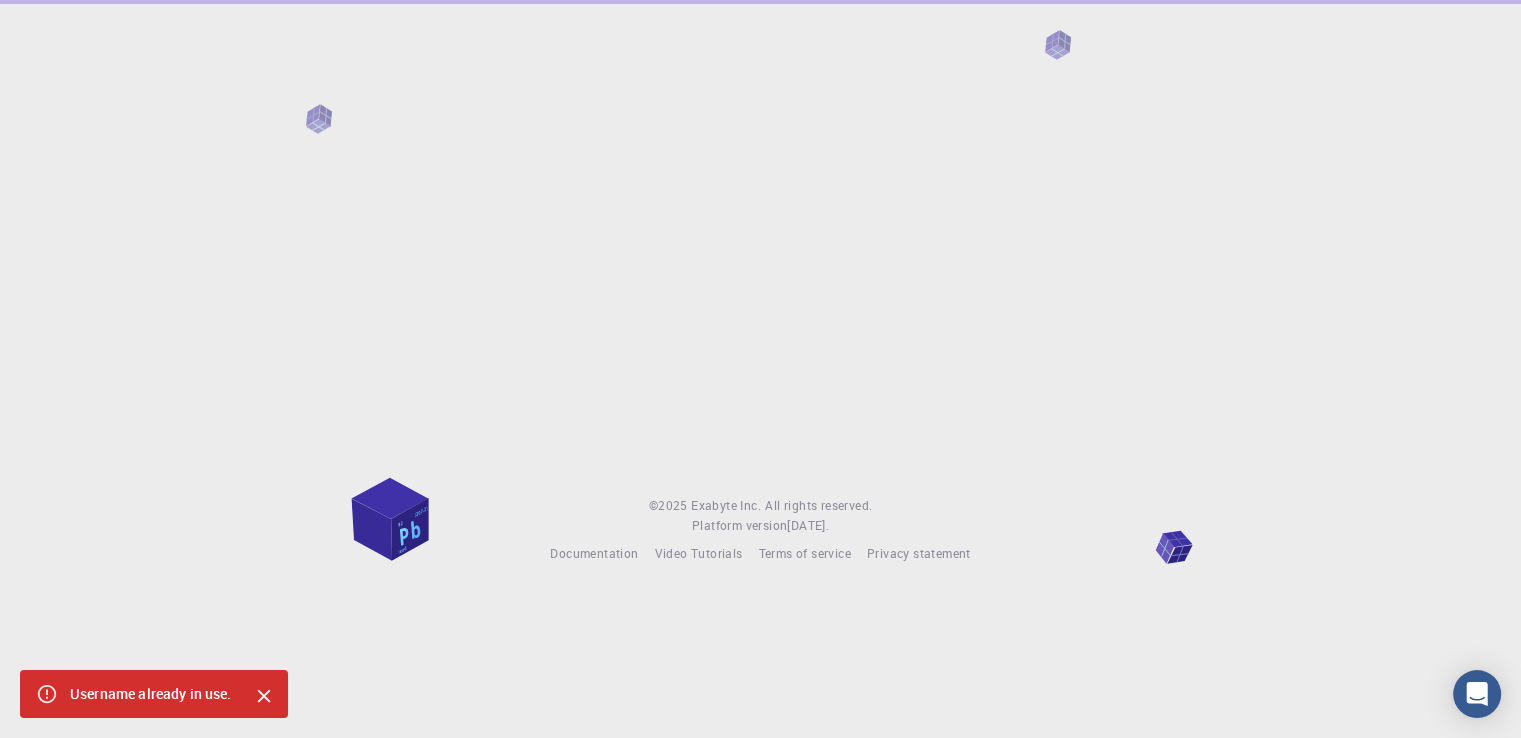 scroll, scrollTop: 0, scrollLeft: 0, axis: both 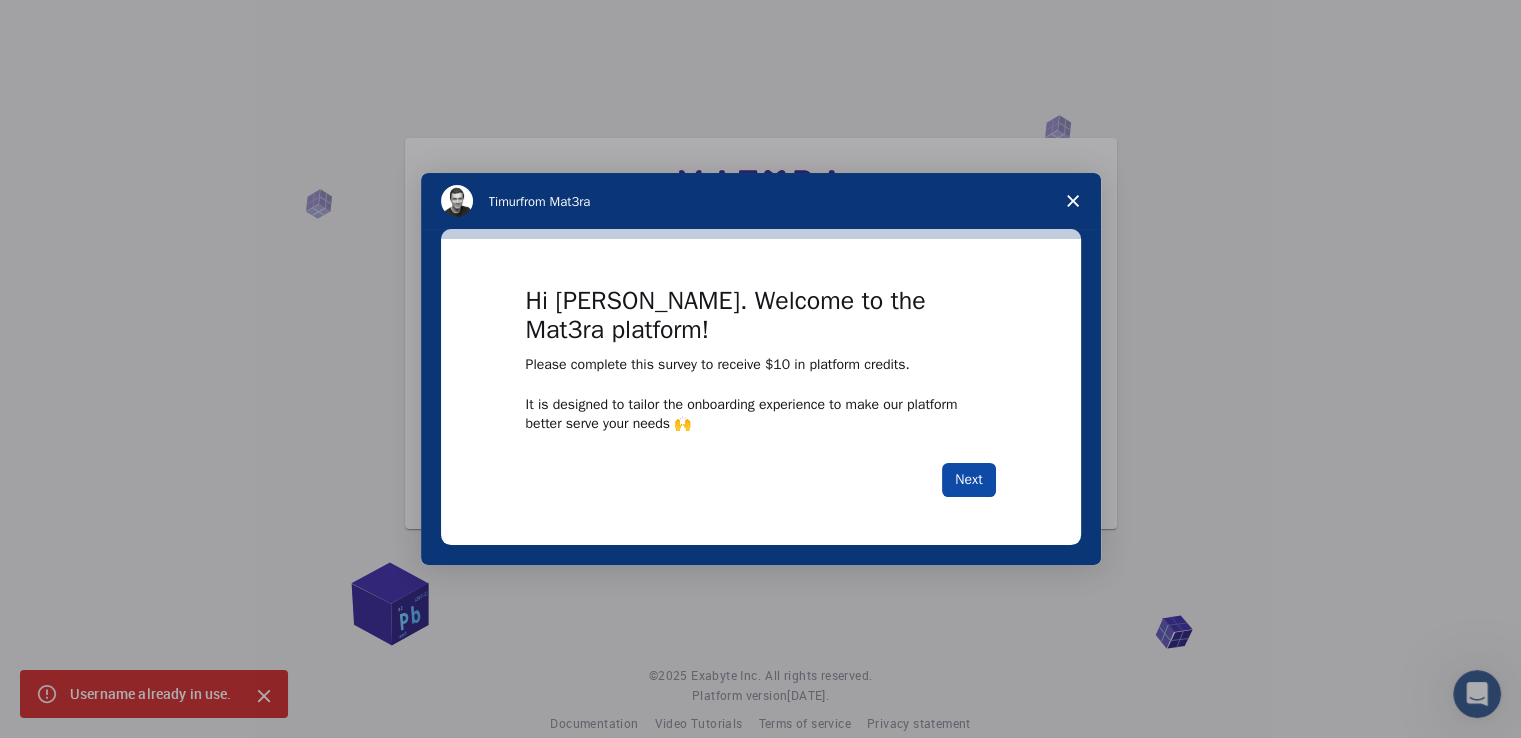 click on "Next" at bounding box center (968, 480) 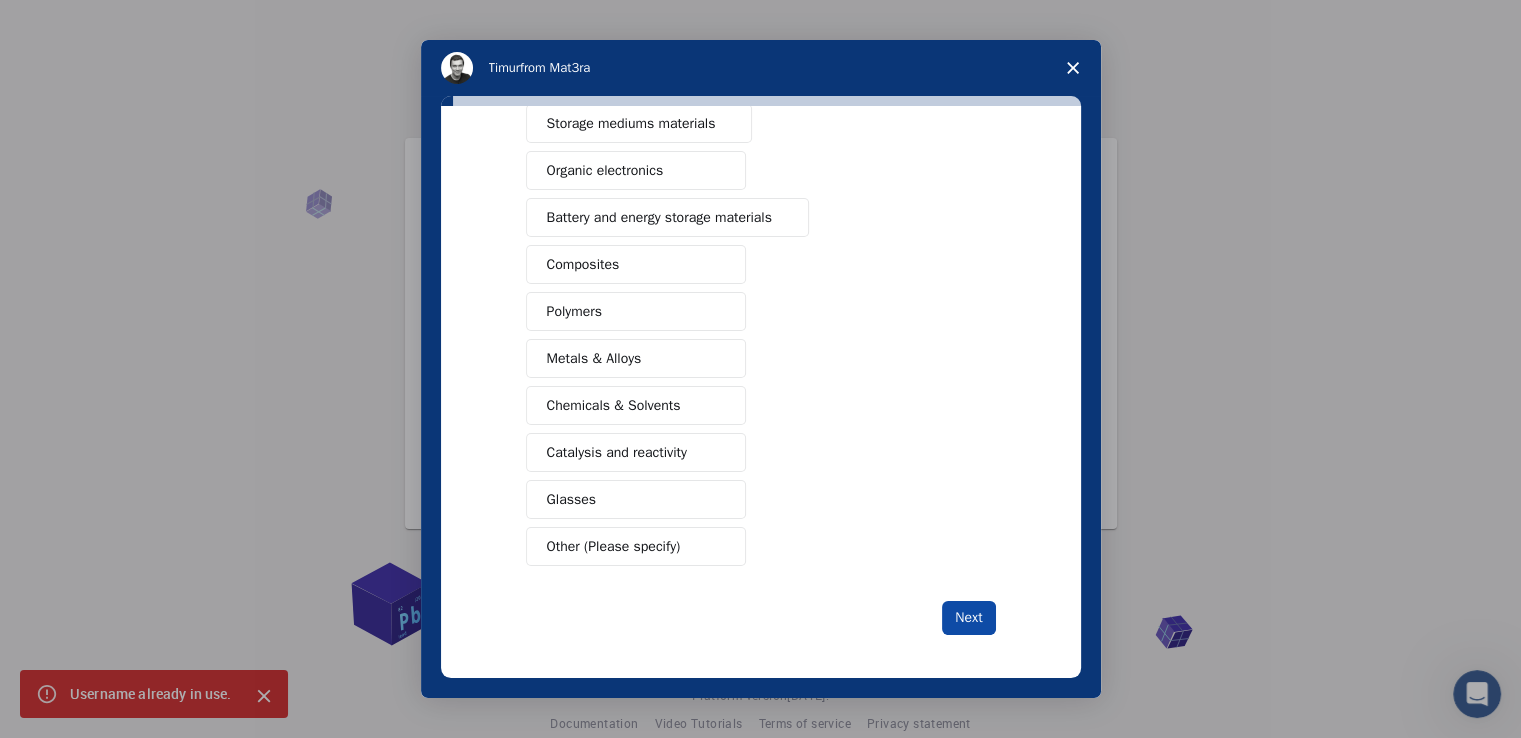 click on "Next" at bounding box center (968, 618) 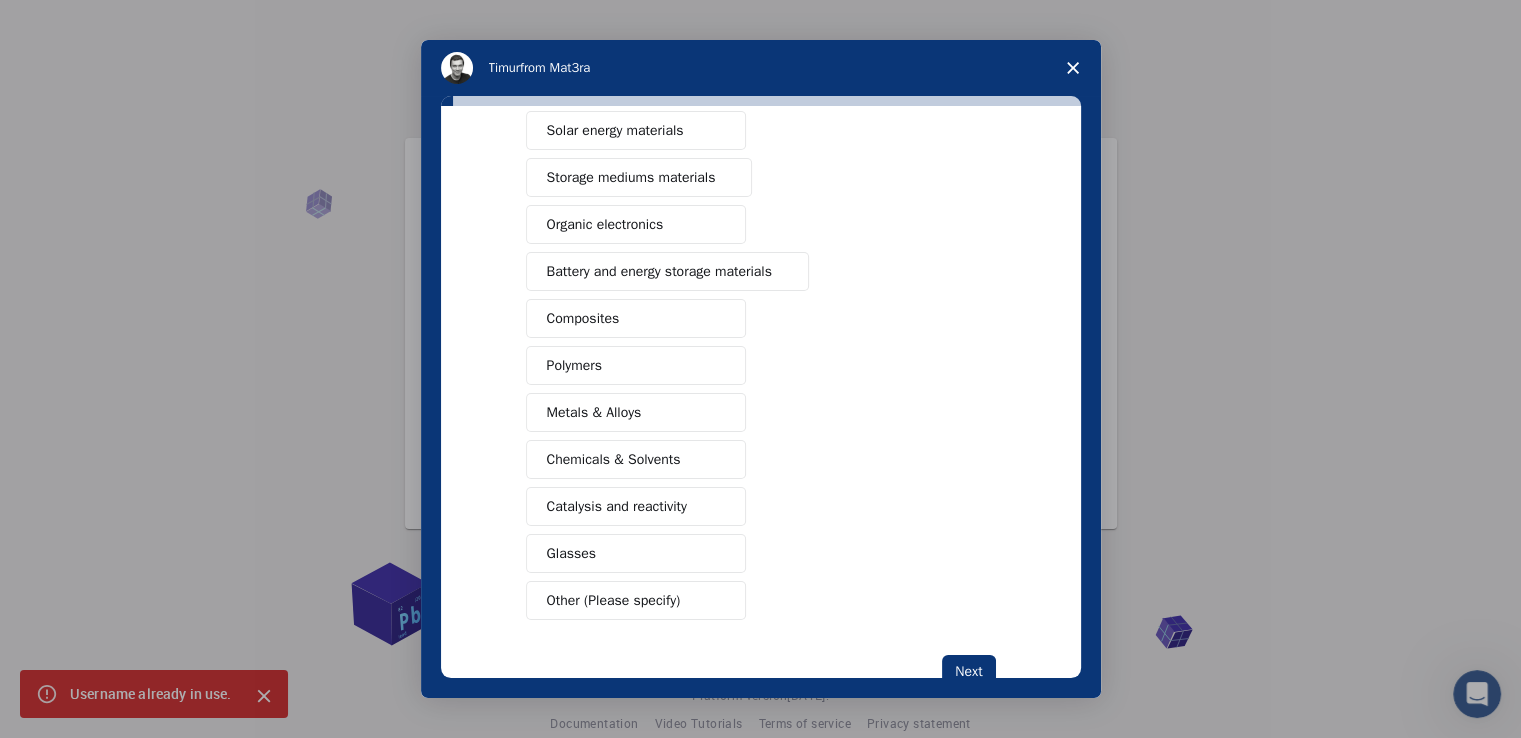 scroll, scrollTop: 245, scrollLeft: 0, axis: vertical 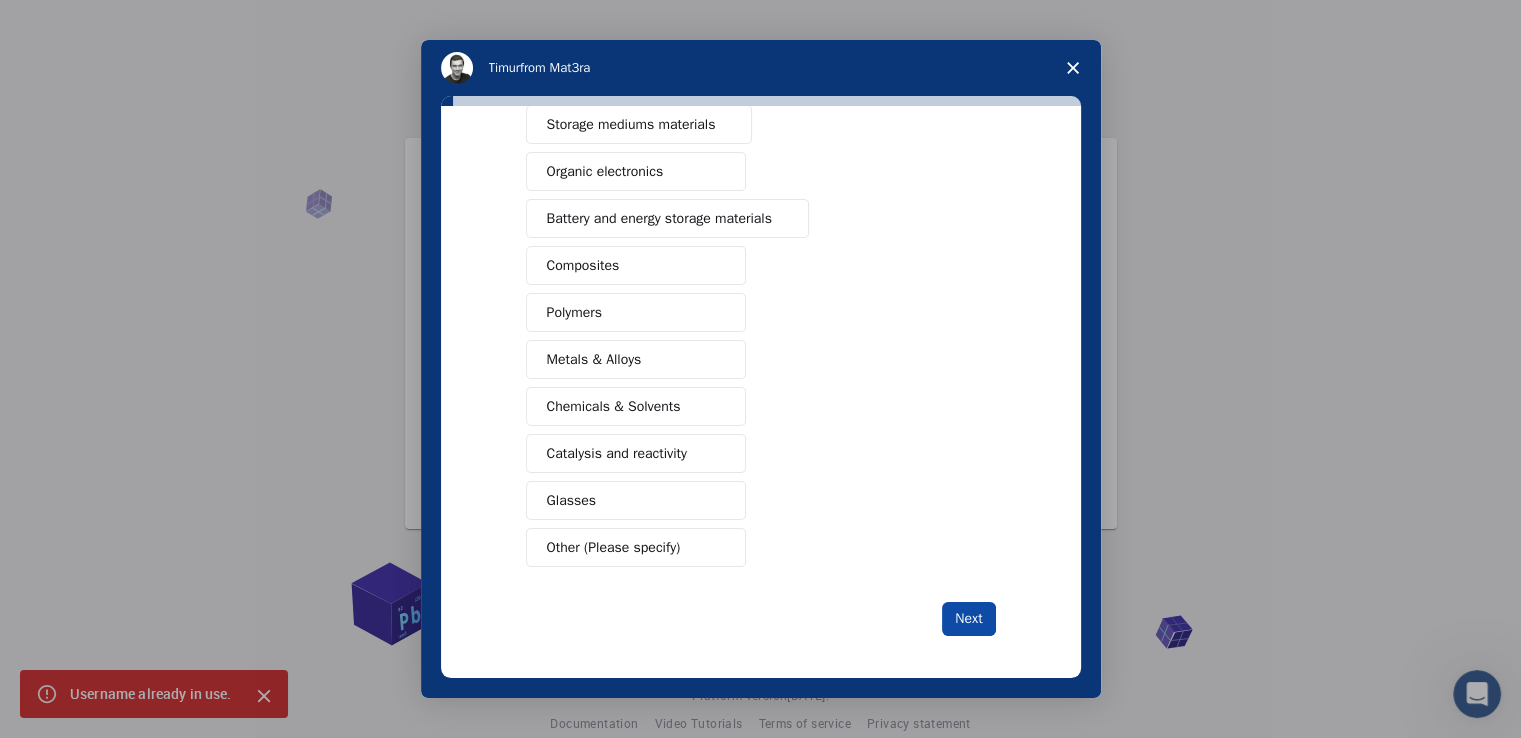 click on "Next" at bounding box center (968, 619) 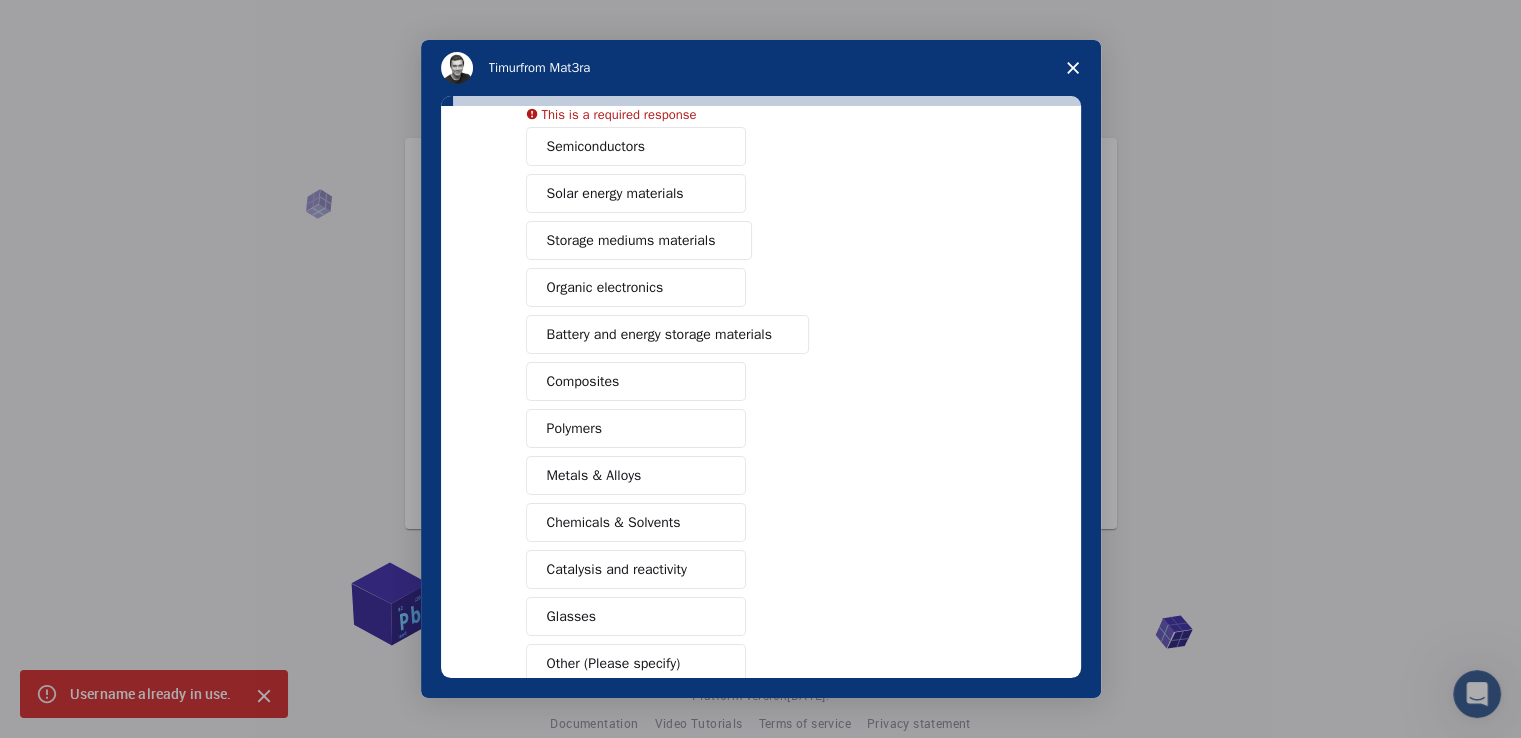 scroll, scrollTop: 245, scrollLeft: 0, axis: vertical 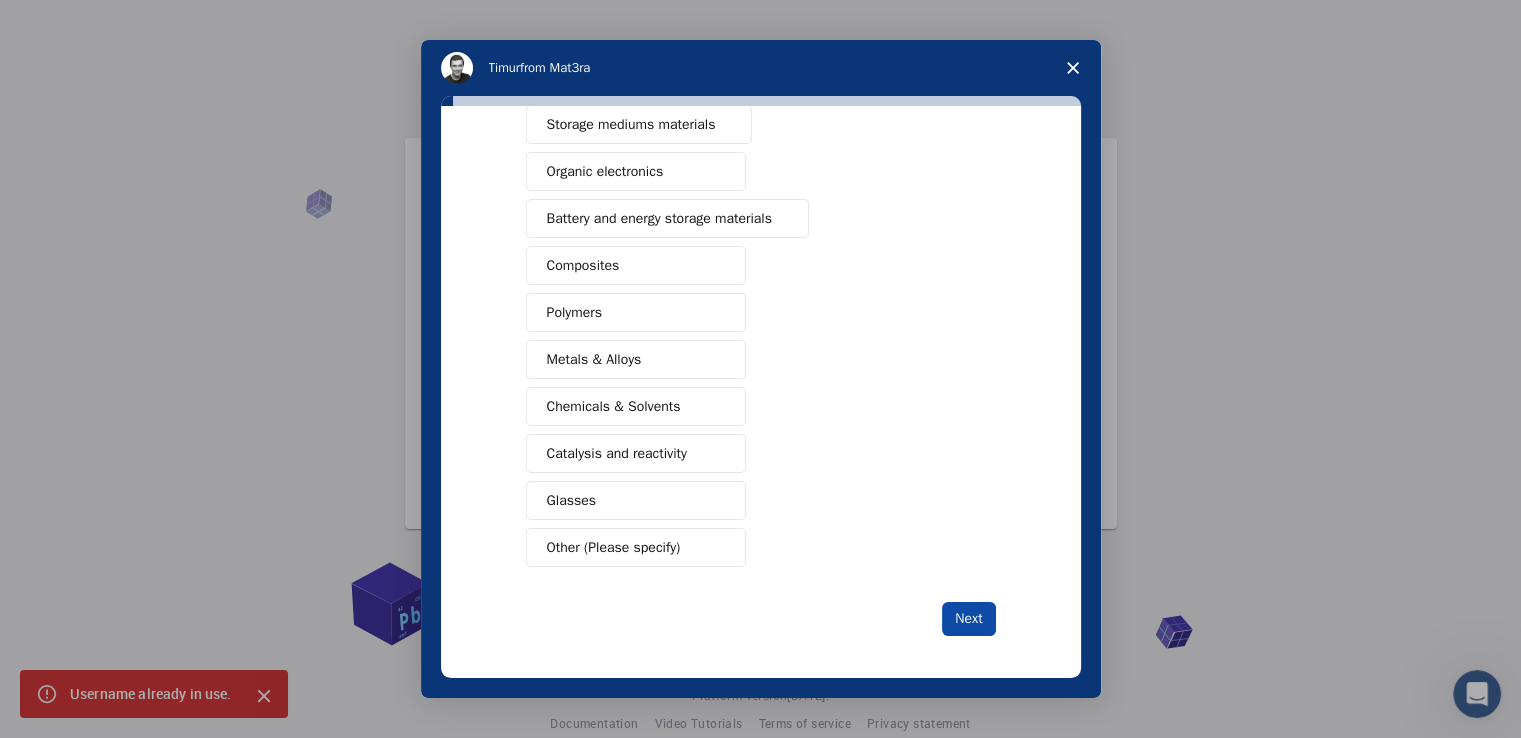 click on "Next" at bounding box center (968, 619) 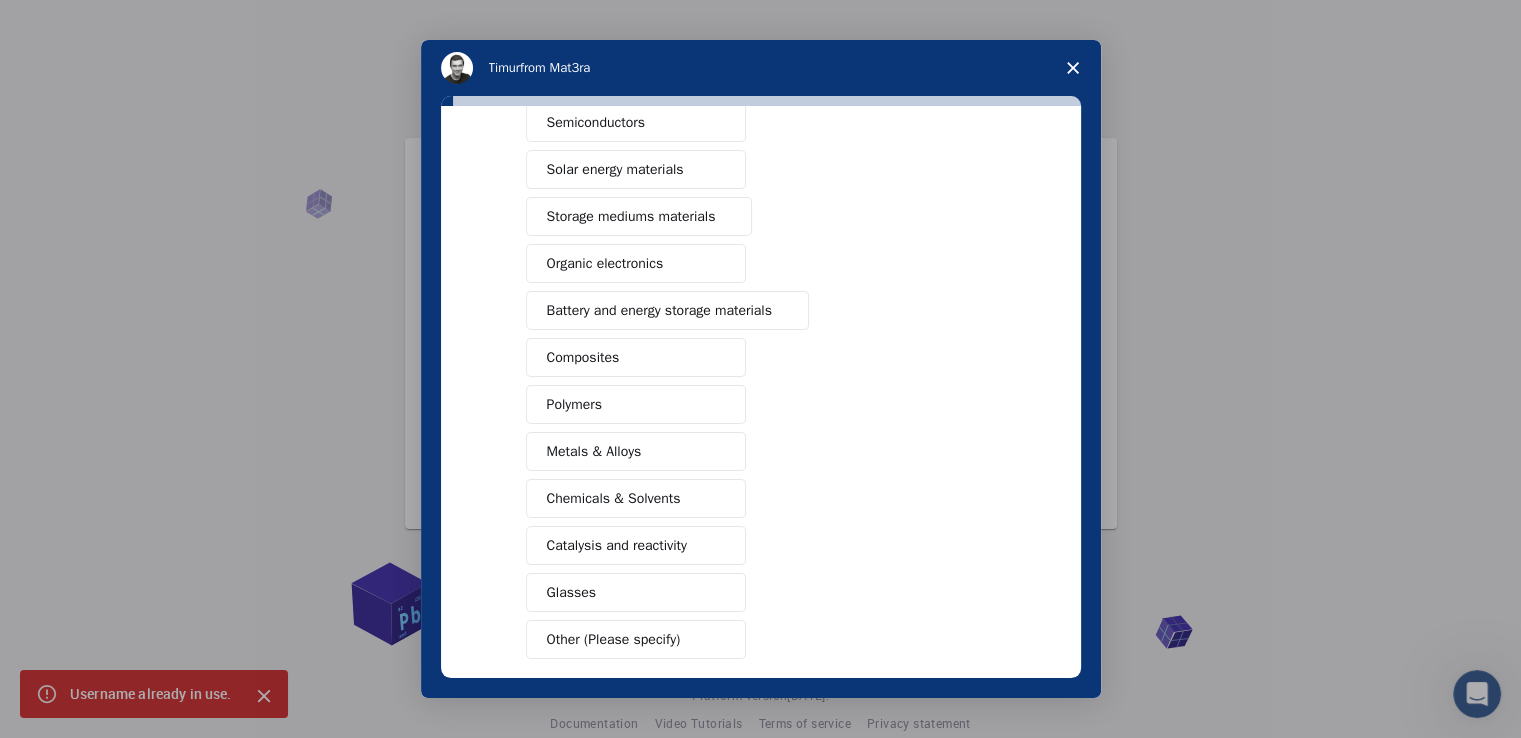 scroll, scrollTop: 106, scrollLeft: 0, axis: vertical 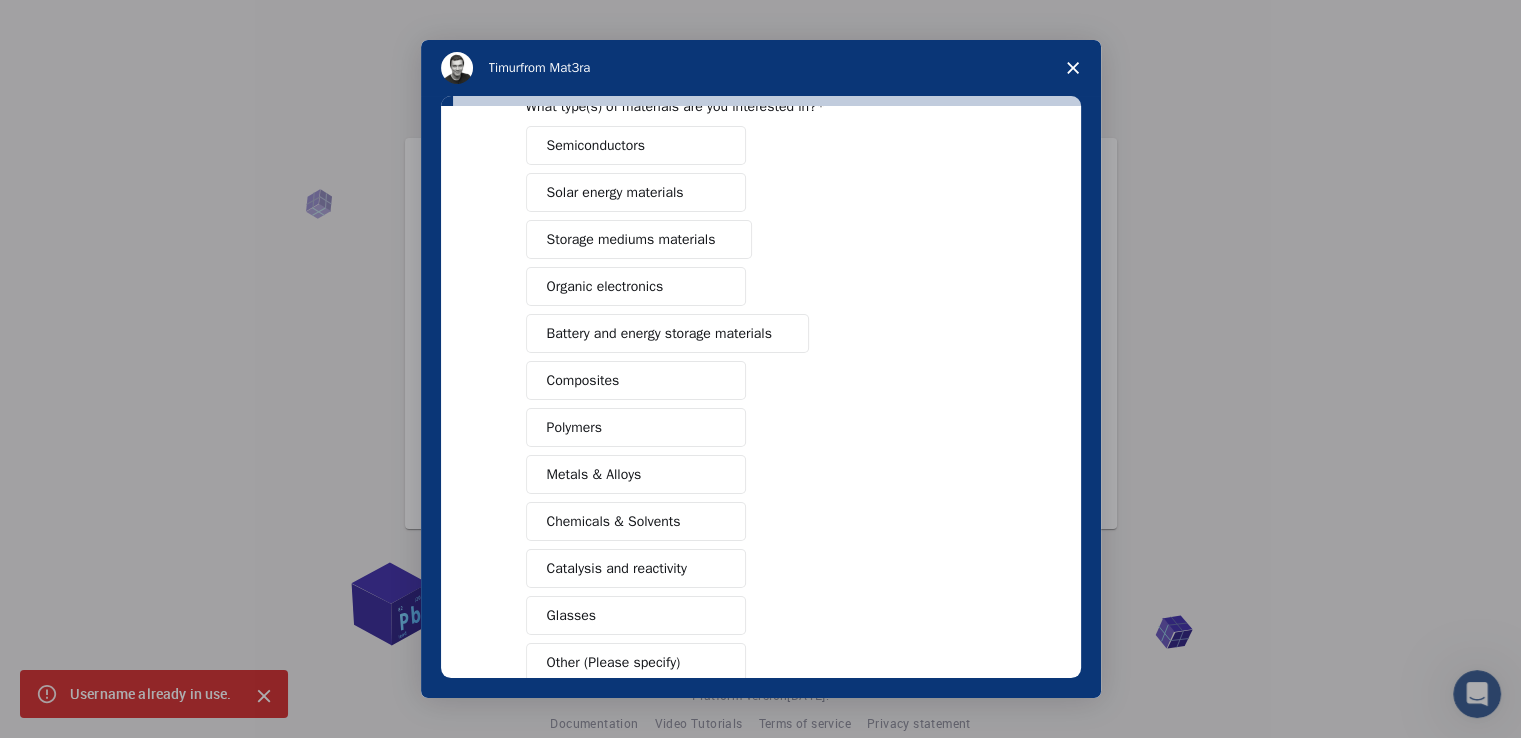 click on "Composites" at bounding box center [583, 380] 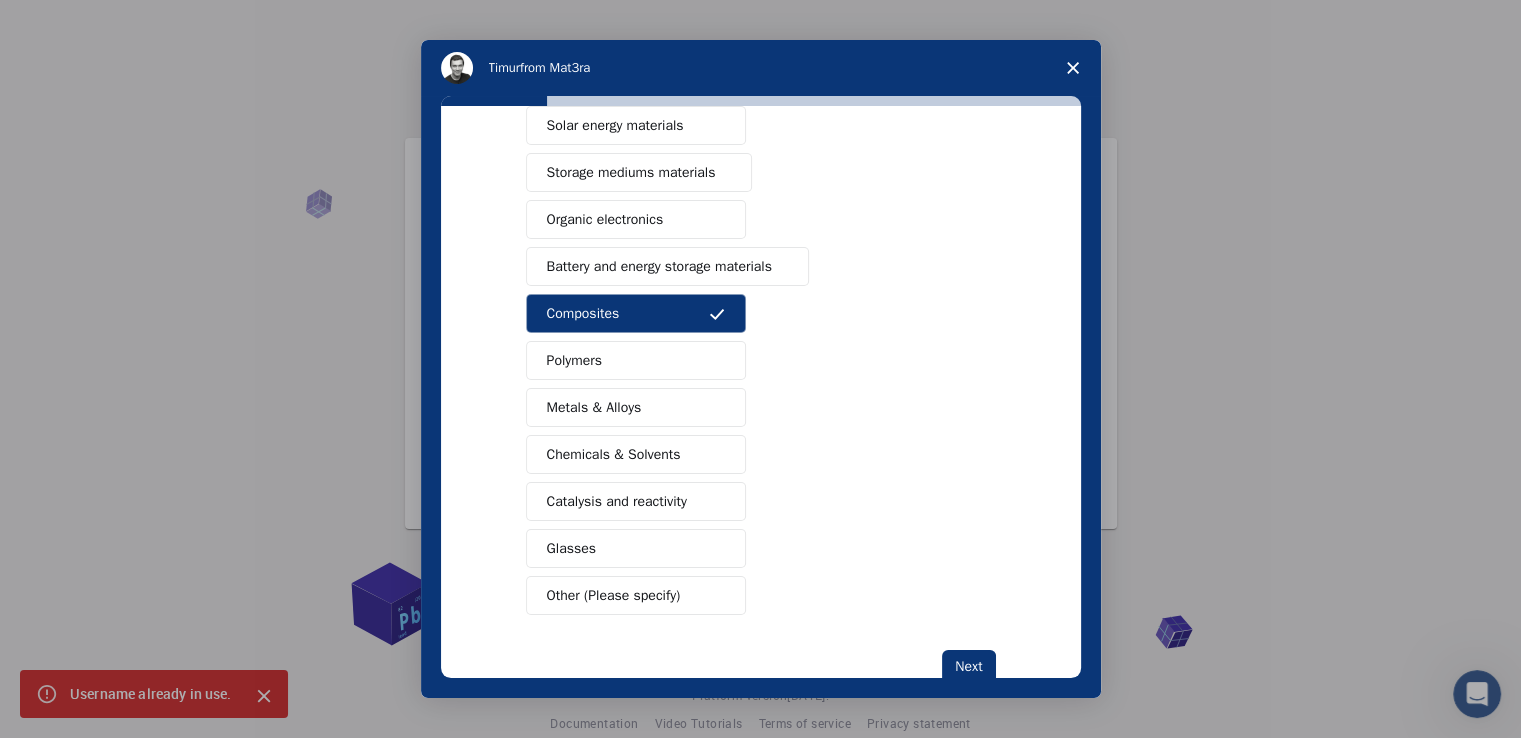 scroll, scrollTop: 222, scrollLeft: 0, axis: vertical 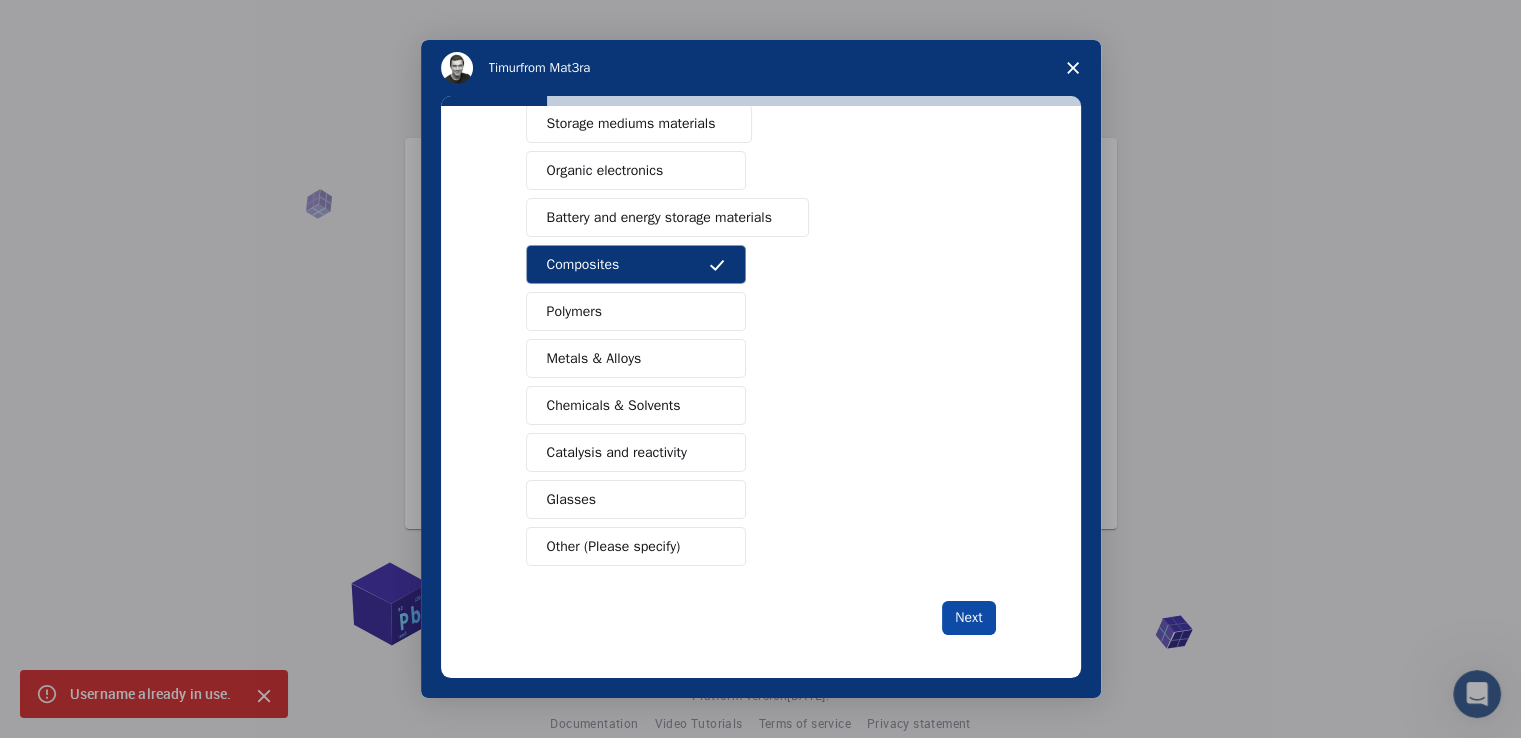 click on "Next" at bounding box center [968, 618] 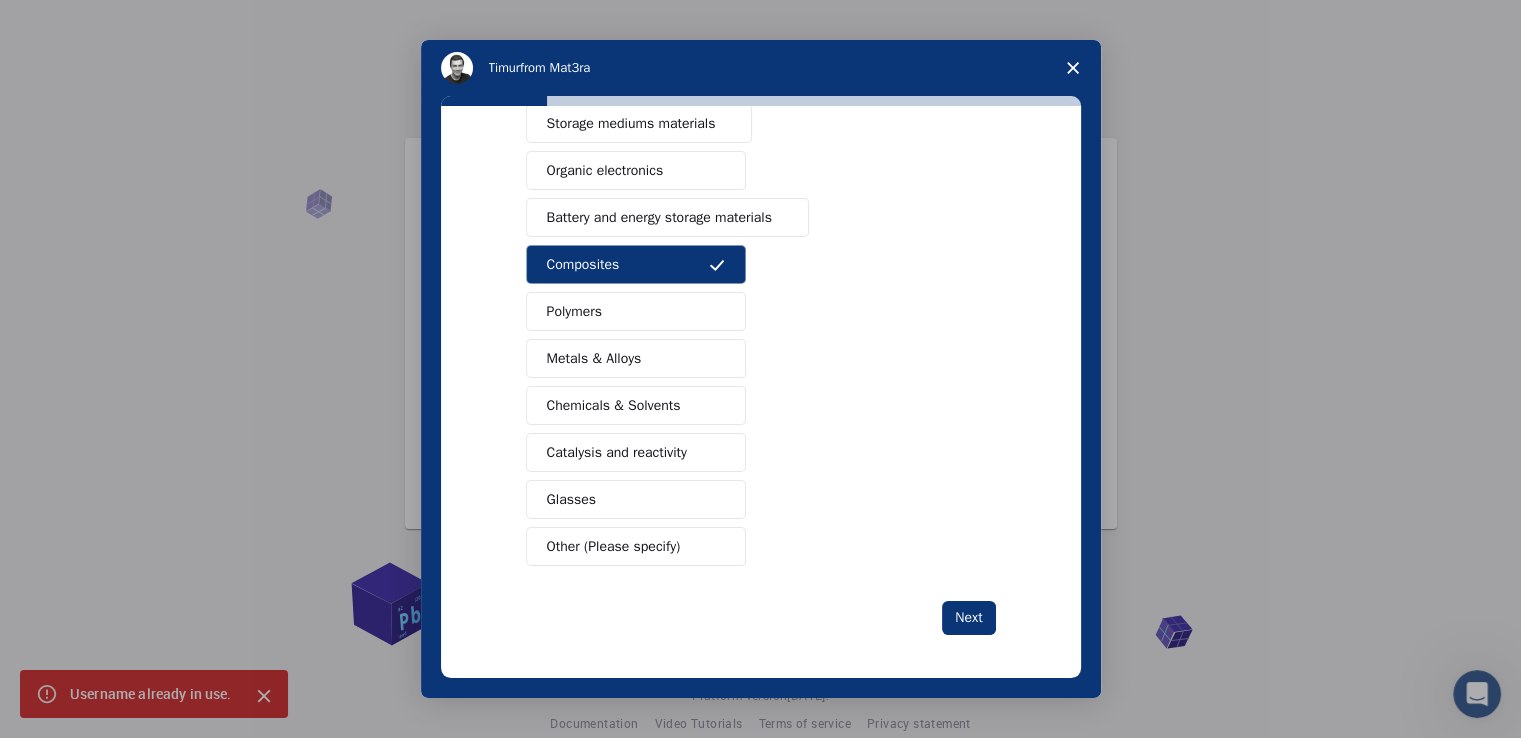 scroll, scrollTop: 0, scrollLeft: 0, axis: both 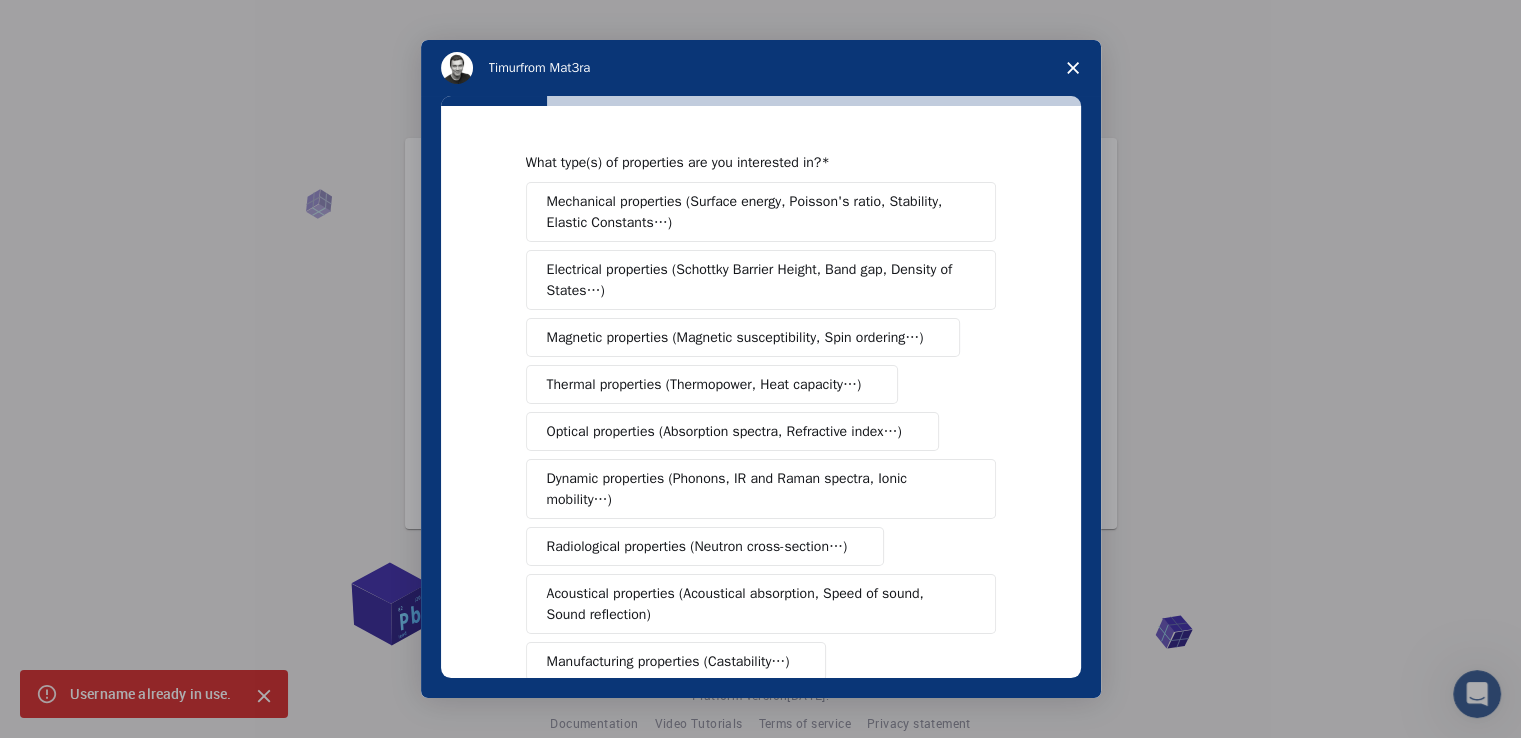 click on "What type(s) of properties are you interested in? Mechanical properties (Surface energy, Poisson's ratio, Stability, Elastic Constants…) Electrical properties (Schottky Barrier Height, Band gap, Density of States…) Magnetic properties (Magnetic susceptibility, Spin ordering…) Thermal properties (Thermopower, Heat capacity…) Optical properties (Absorption spectra, Refractive index…) Dynamic properties (Phonons, IR and Raman spectra, Ionic mobility…) Radiological properties (Neutron cross-section…) Acoustical properties (Acoustical absorption, Speed of sound, Sound reflection) Manufacturing properties (Castability…) Chemical properties (Chemical Reaction Energy, Catalytic activity…) Please enter a few properties that are most important to you from the selected categories. Next" at bounding box center (761, 392) 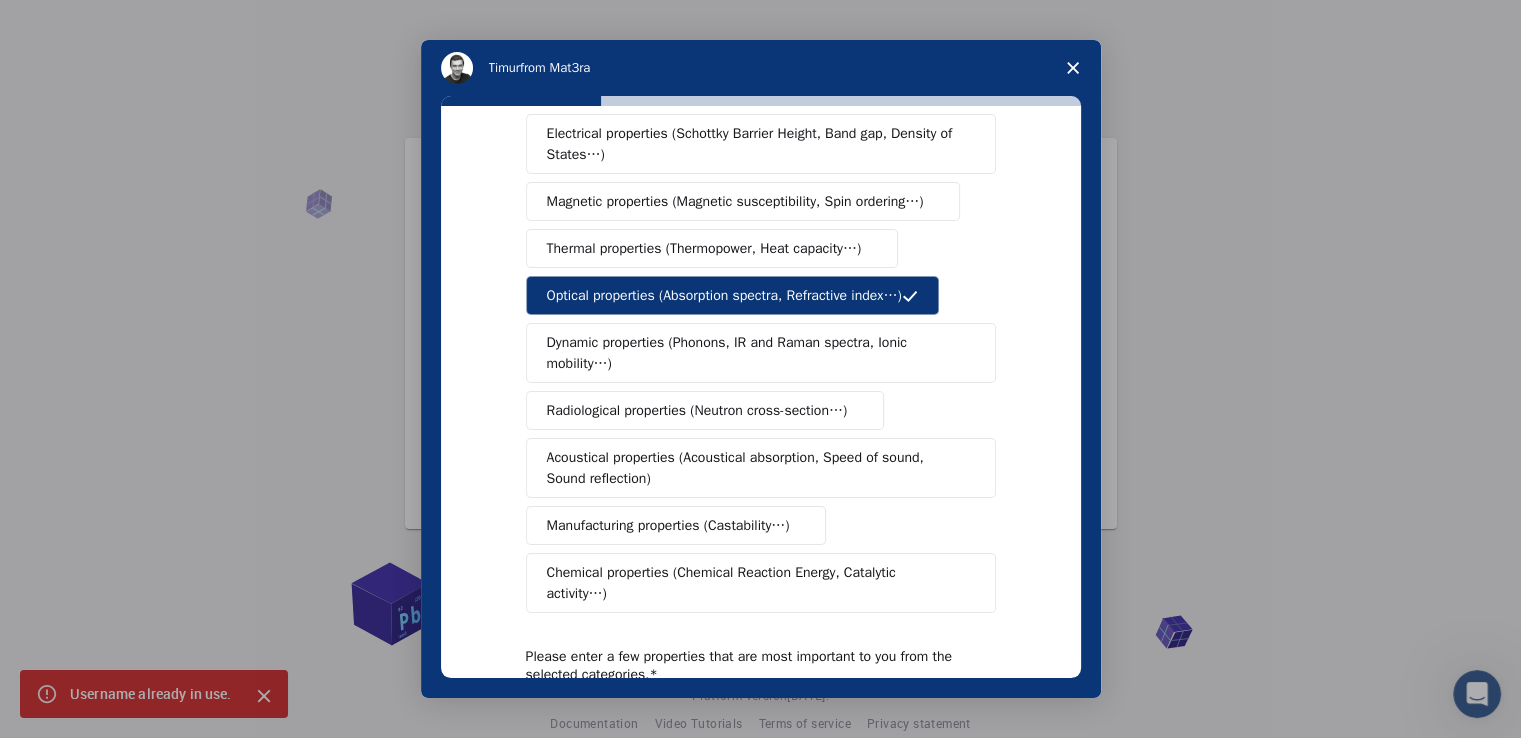 scroll, scrollTop: 326, scrollLeft: 0, axis: vertical 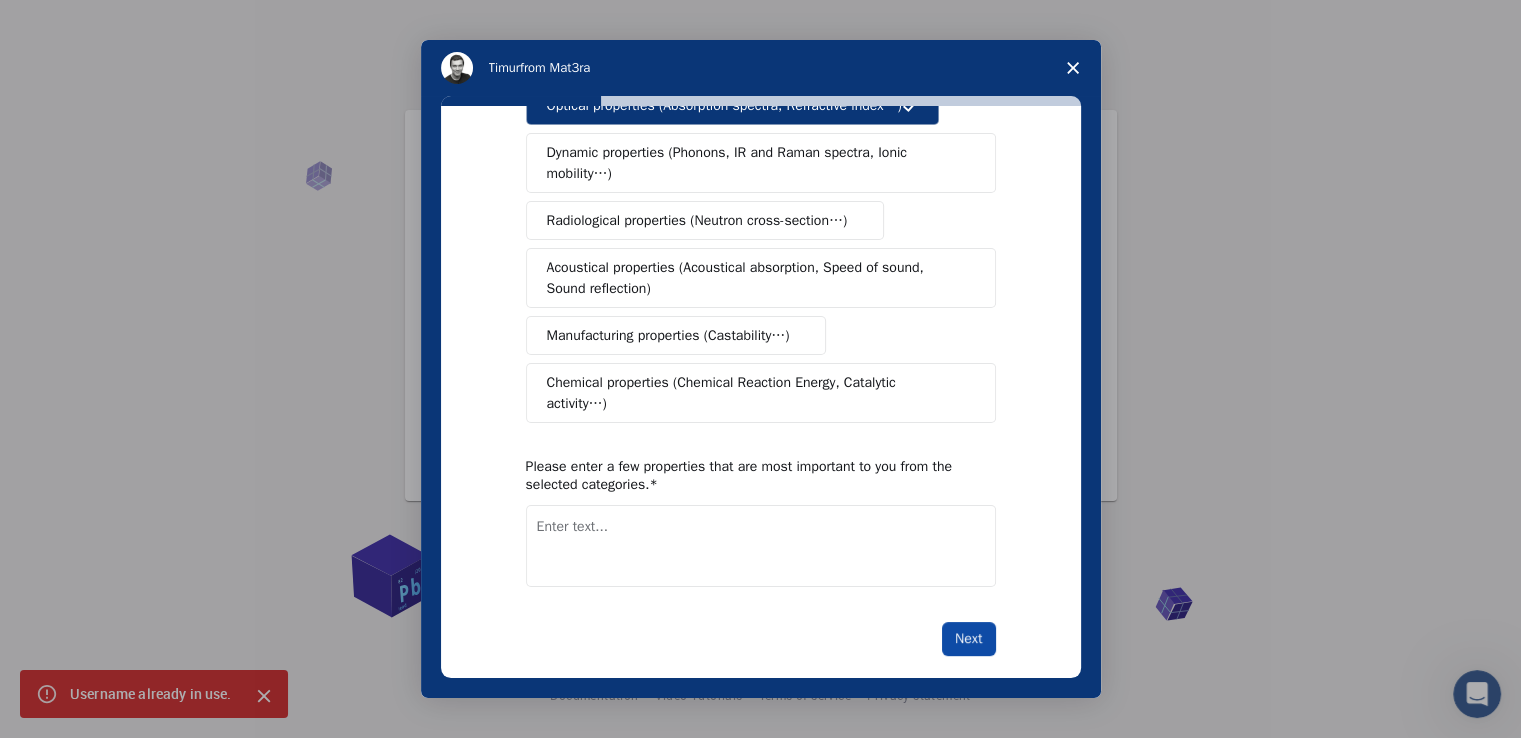click on "Next" at bounding box center (968, 639) 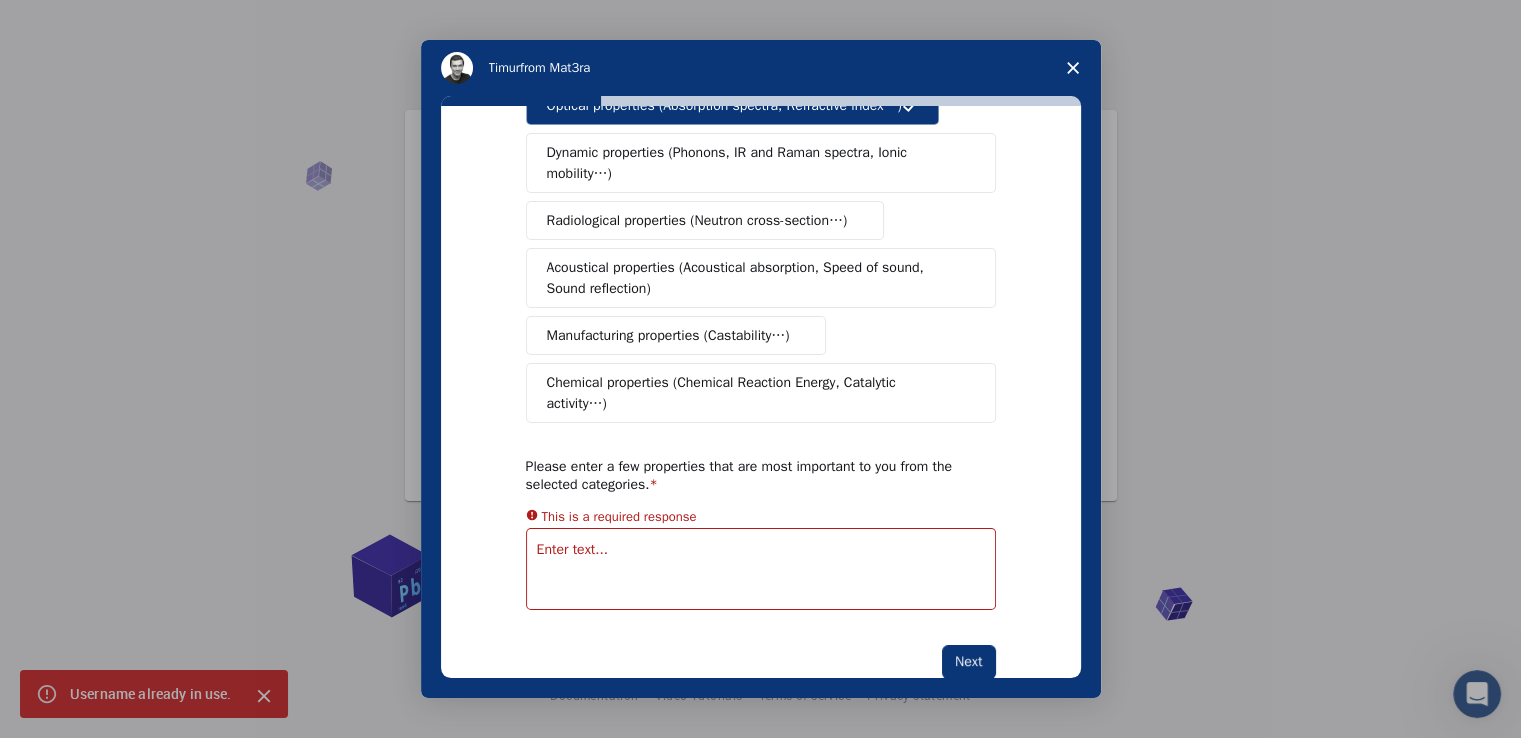 click at bounding box center (761, 569) 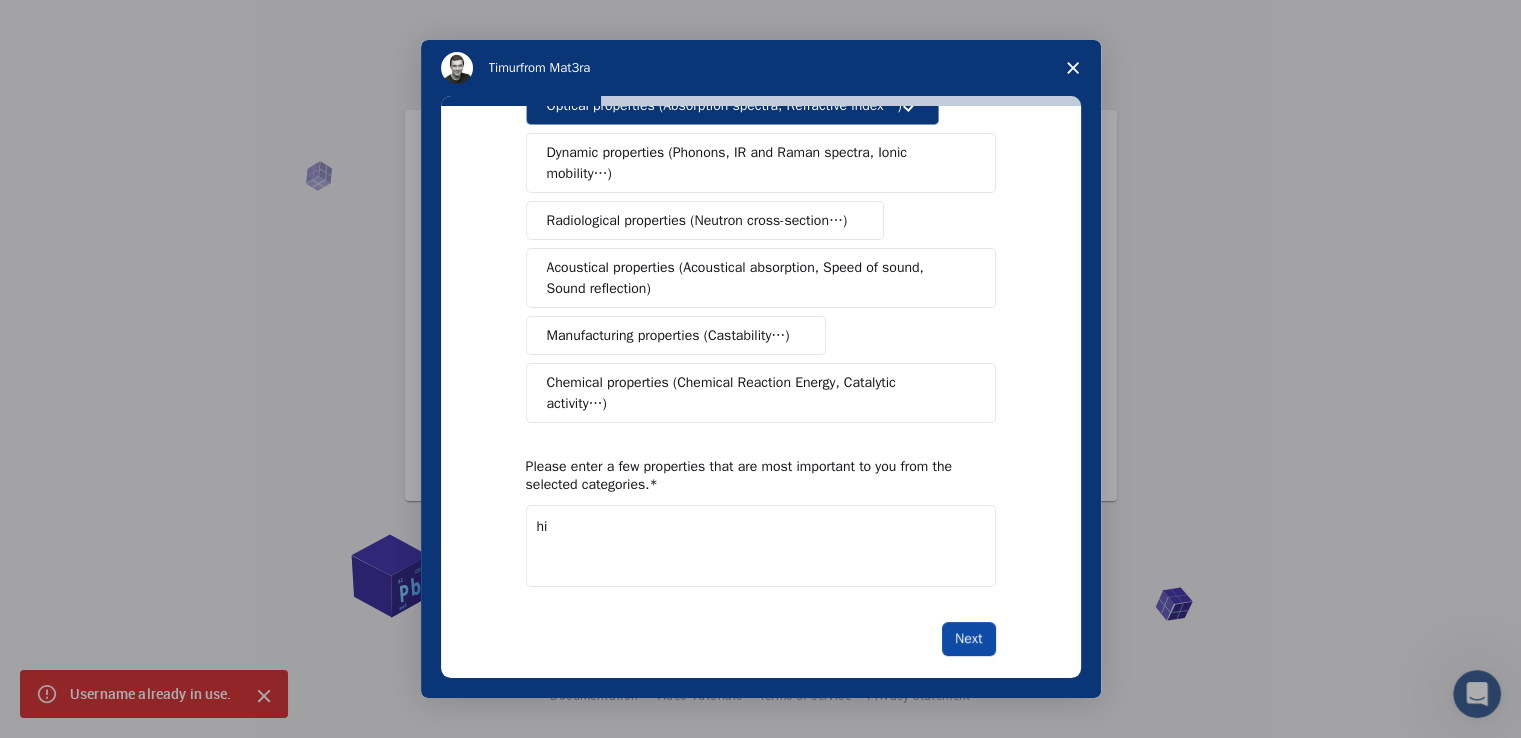 type on "hi" 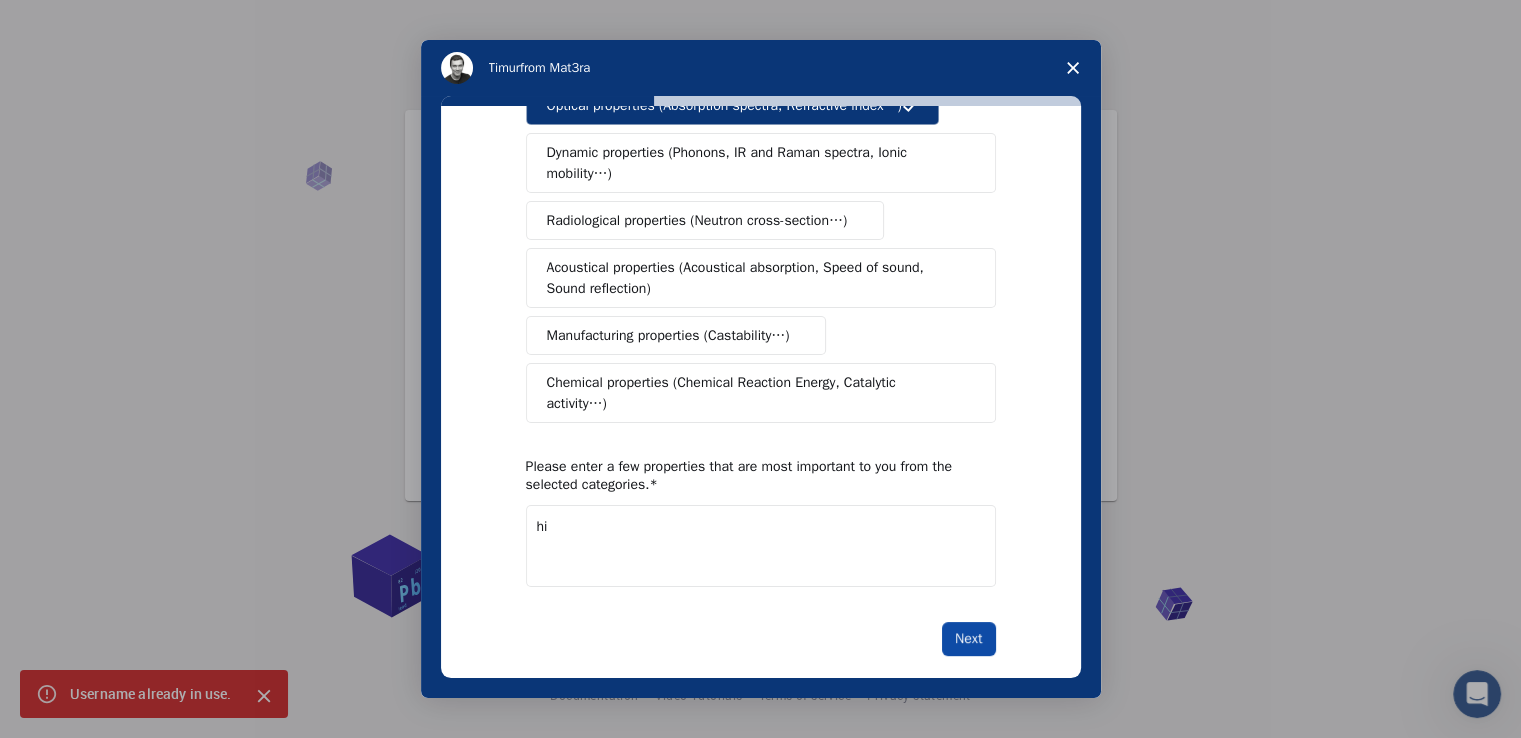 scroll, scrollTop: 0, scrollLeft: 0, axis: both 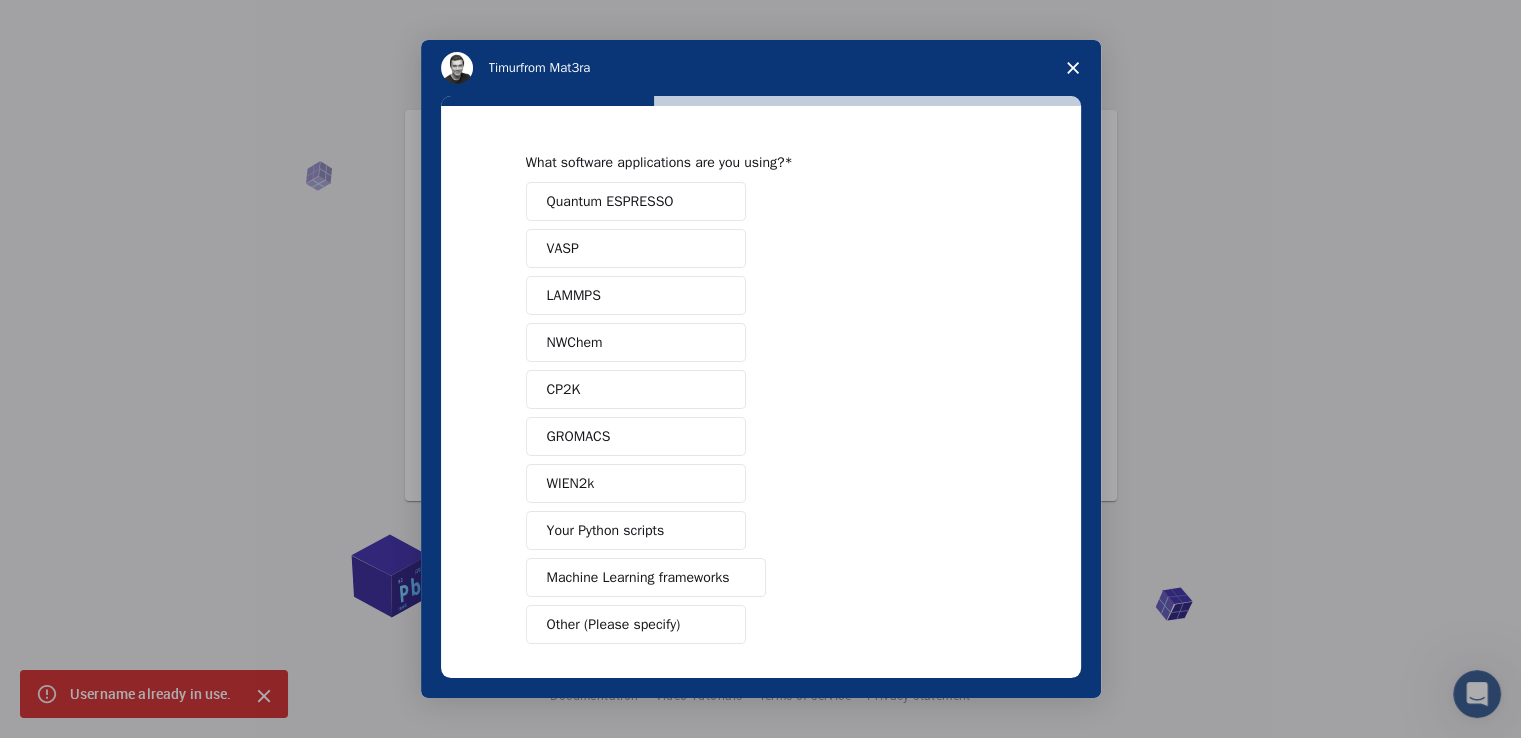click on "CP2K" at bounding box center (636, 389) 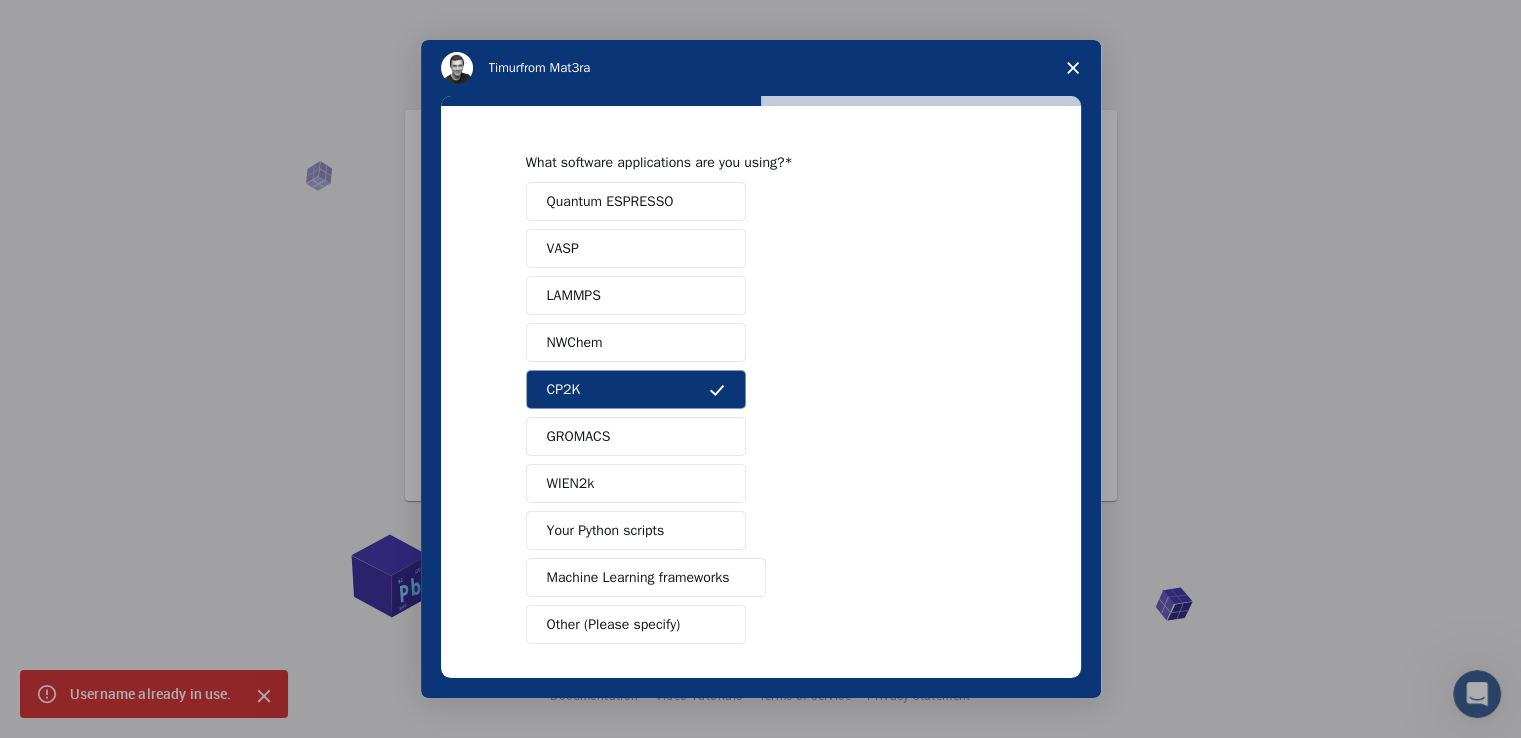click on "VASP" at bounding box center [636, 248] 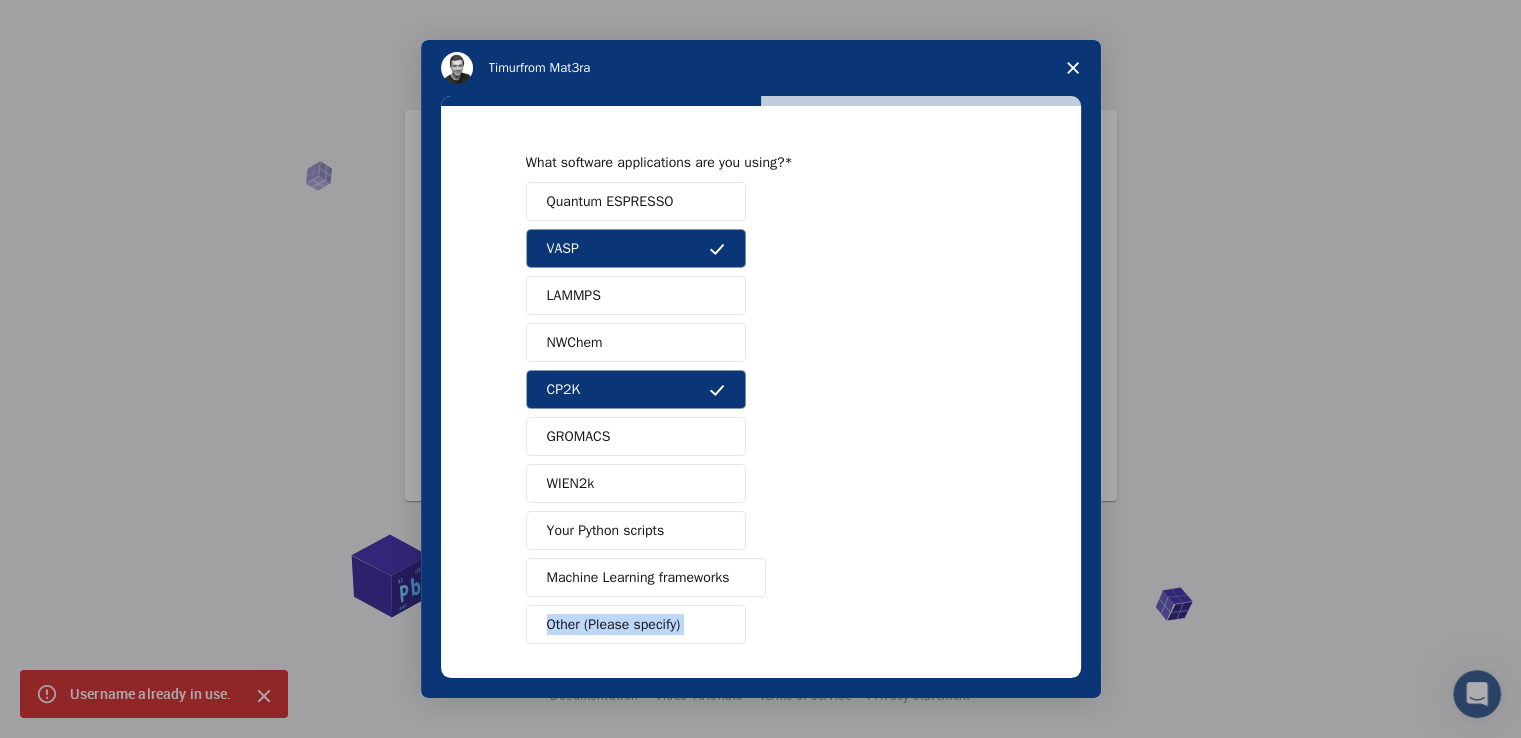 scroll, scrollTop: 79, scrollLeft: 0, axis: vertical 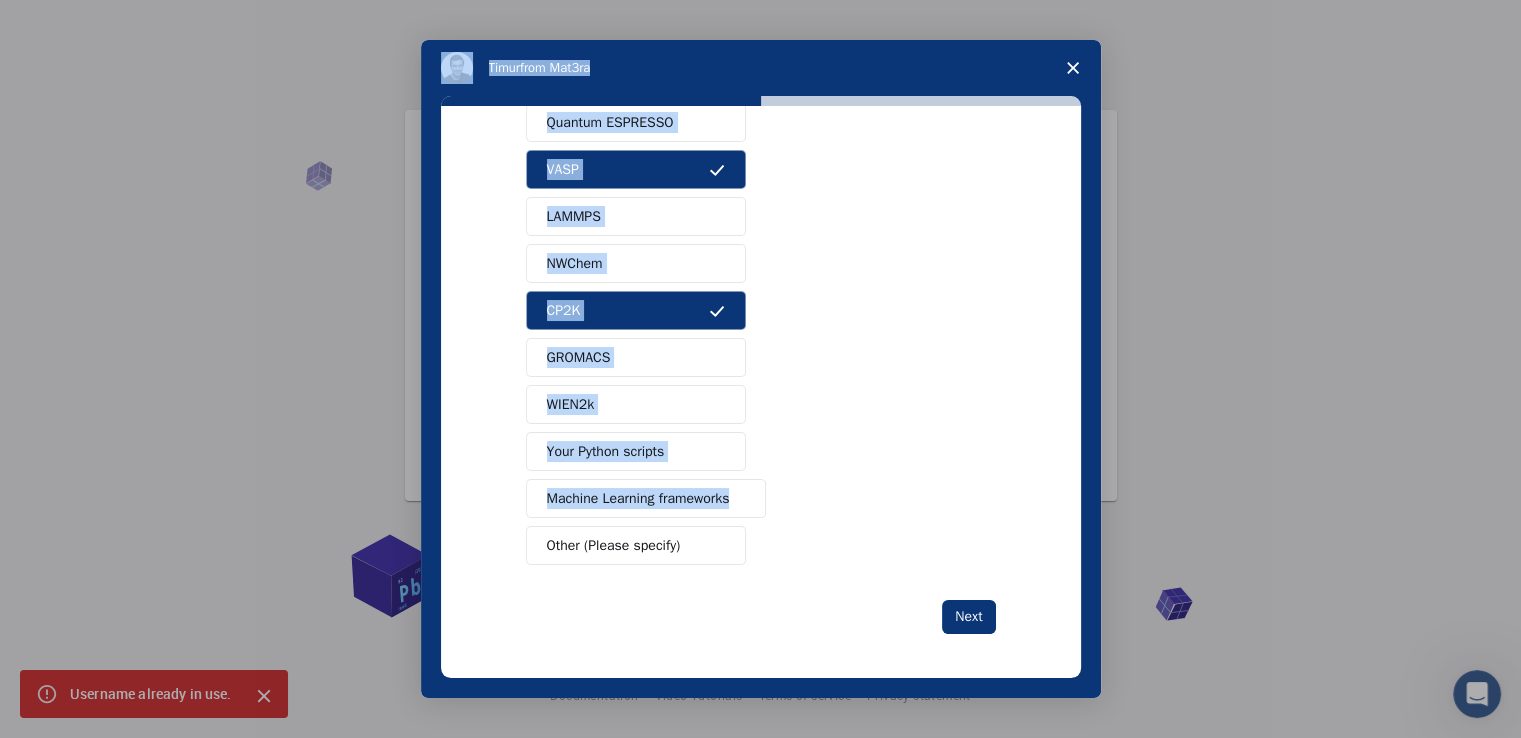 drag, startPoint x: 1080, startPoint y: 564, endPoint x: 1083, endPoint y: 721, distance: 157.02866 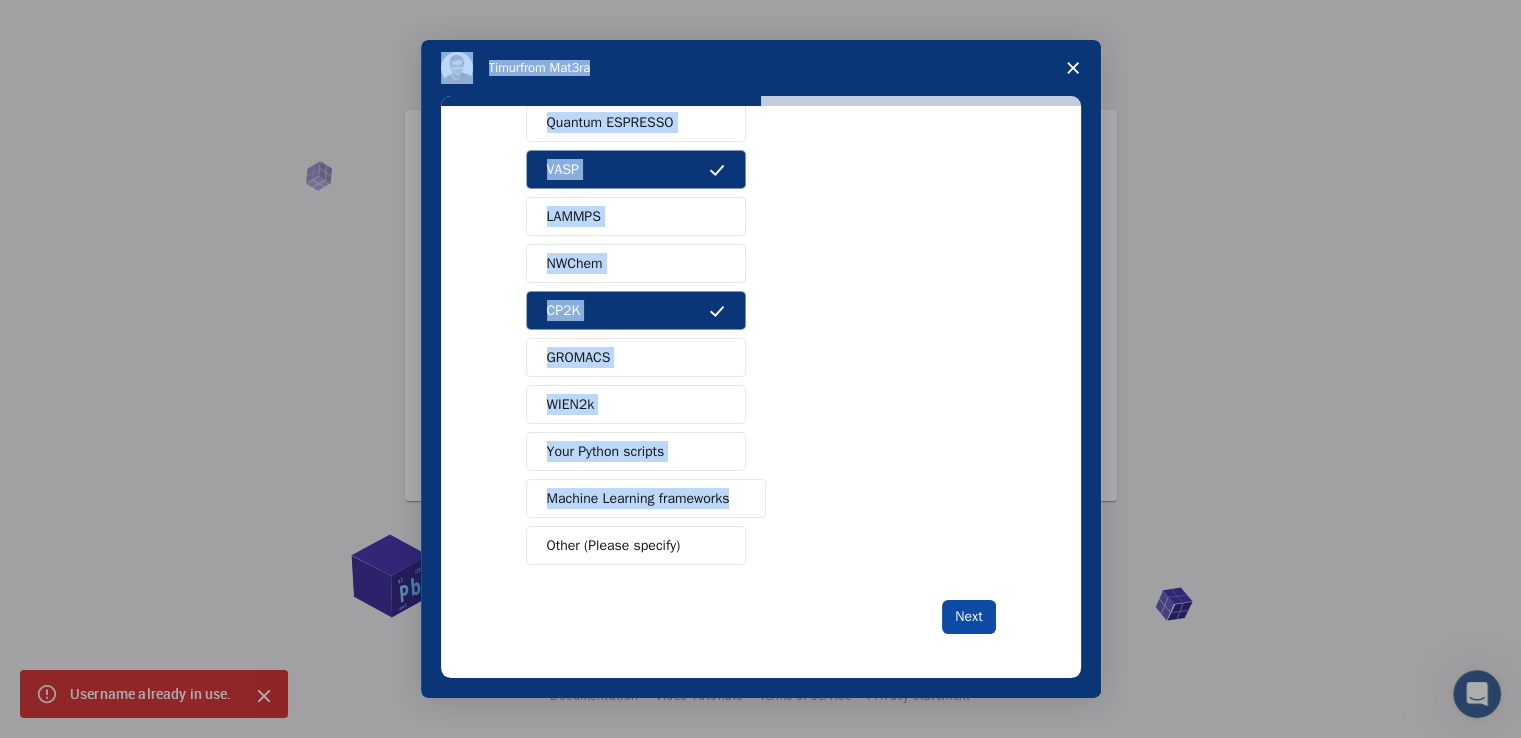 click on "Next" at bounding box center [968, 617] 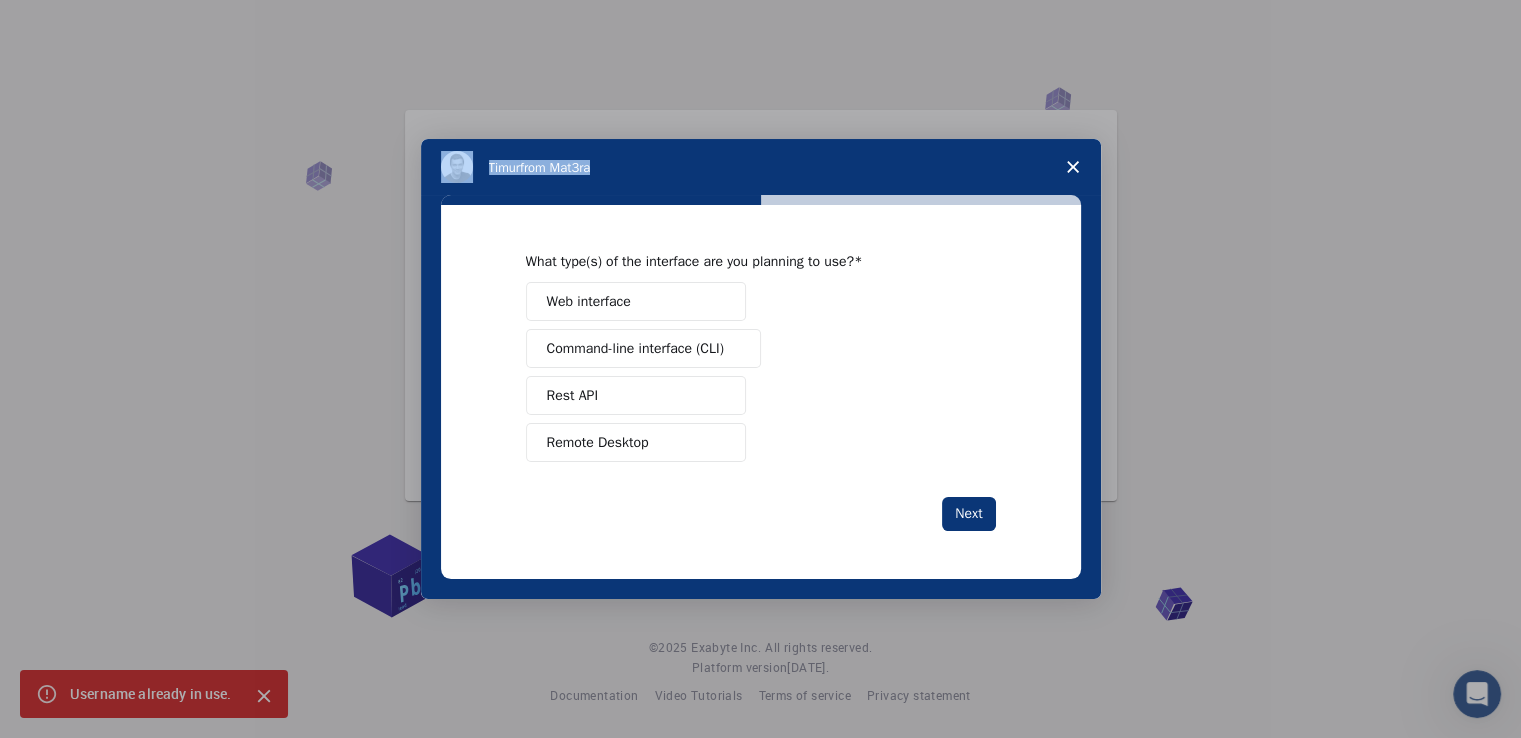 scroll, scrollTop: 0, scrollLeft: 0, axis: both 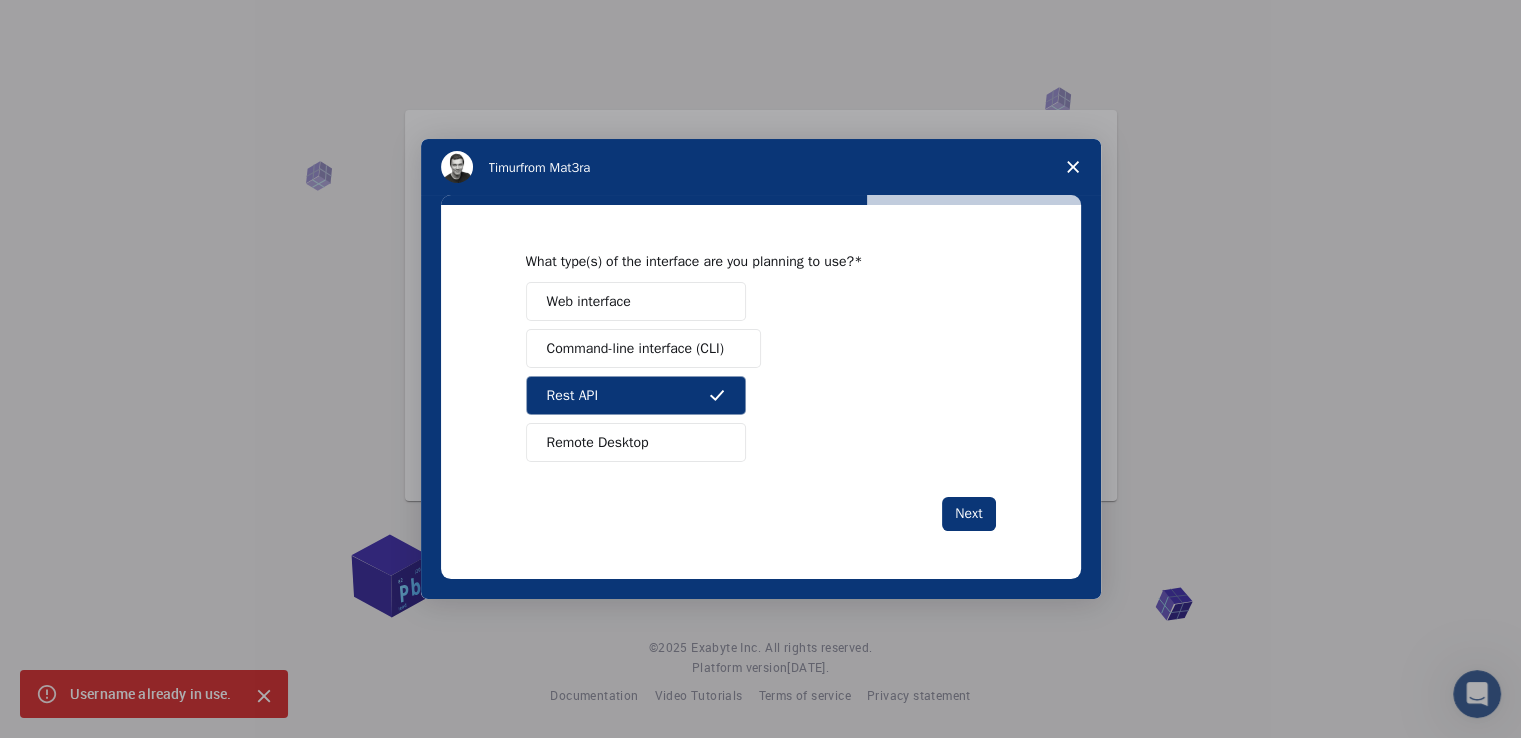 click on "What type(s) of the interface are you planning to use? Web interface Command-line interface (CLI) Rest API Remote Desktop Next" at bounding box center [761, 391] 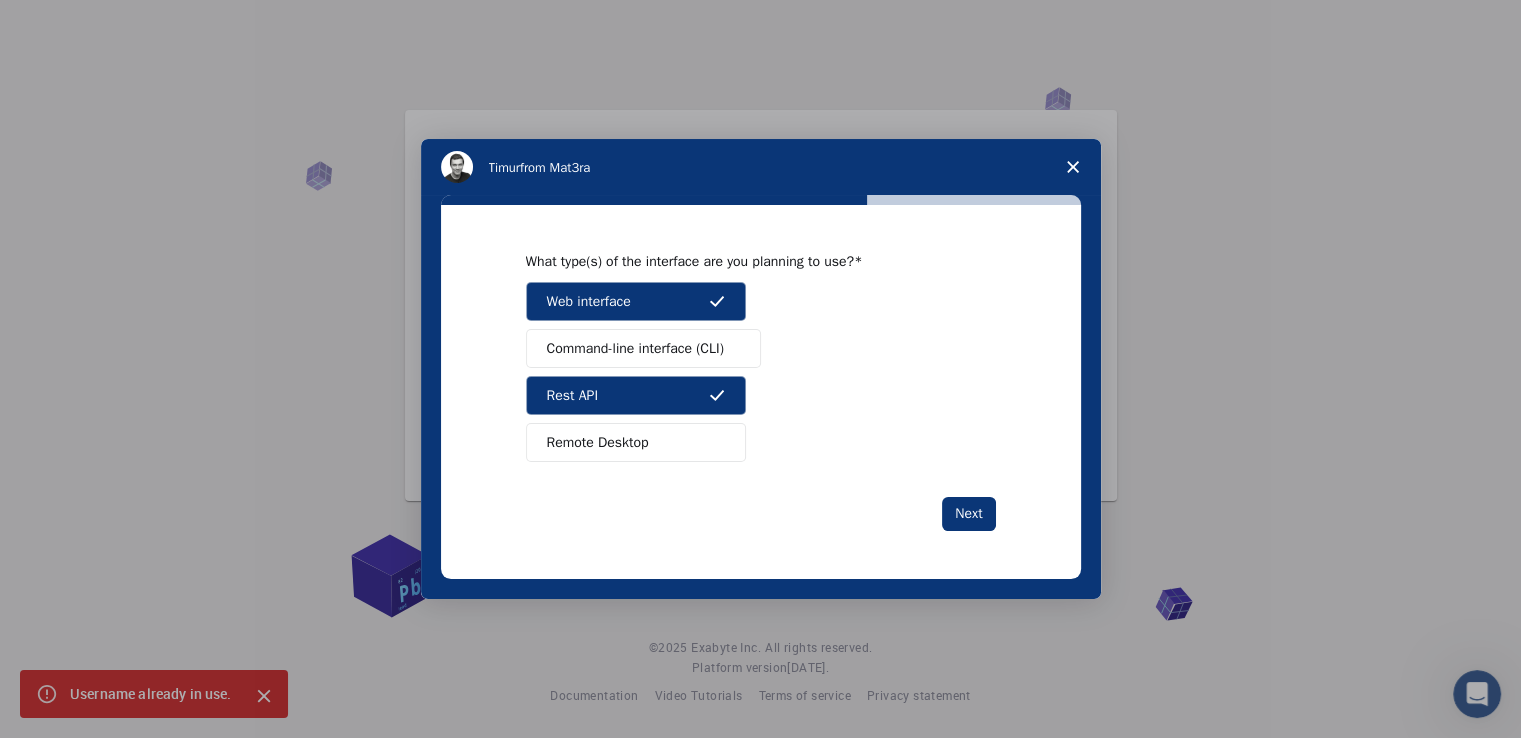 click on "Rest API" at bounding box center (636, 395) 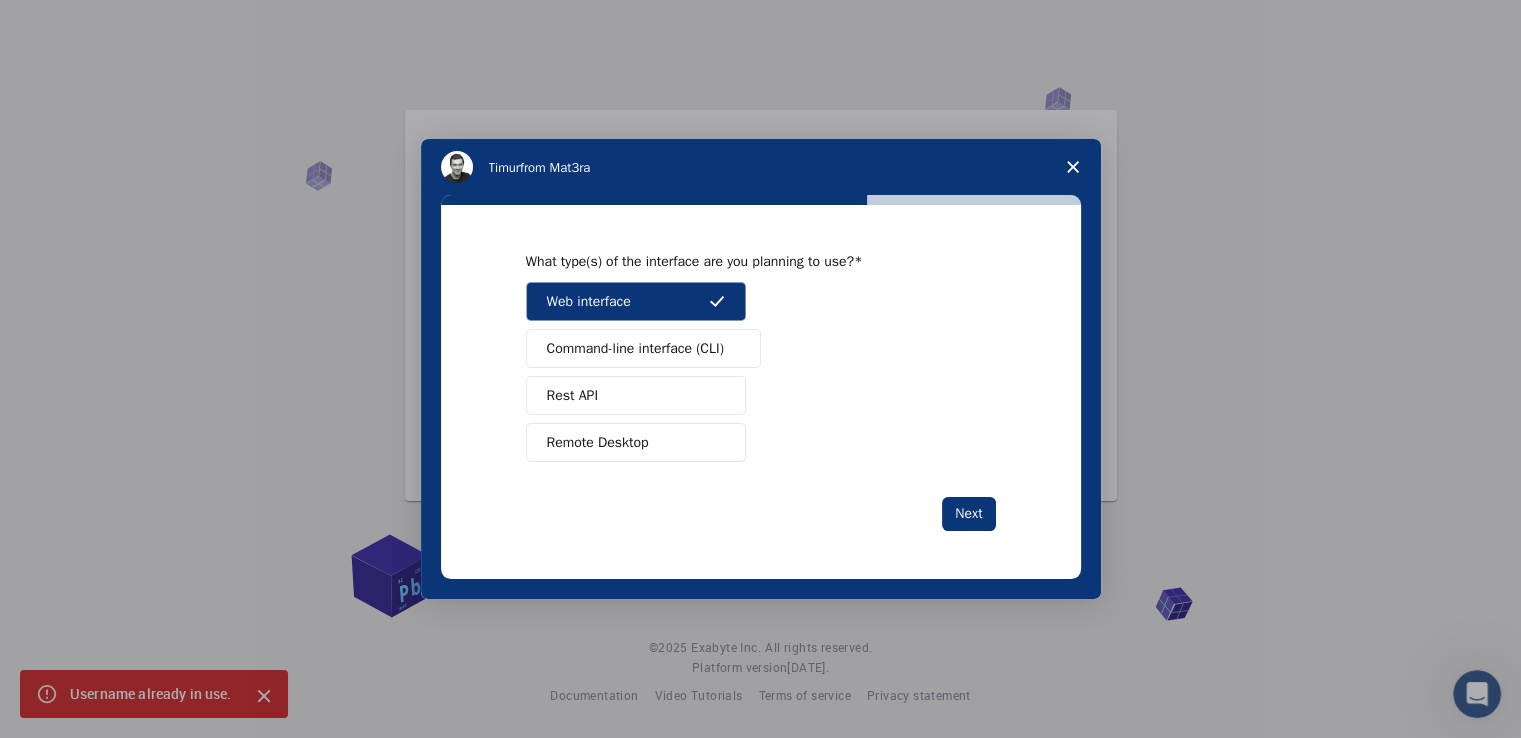 click on "Web interface Command-line interface (CLI) Rest API Remote Desktop" at bounding box center [761, 372] 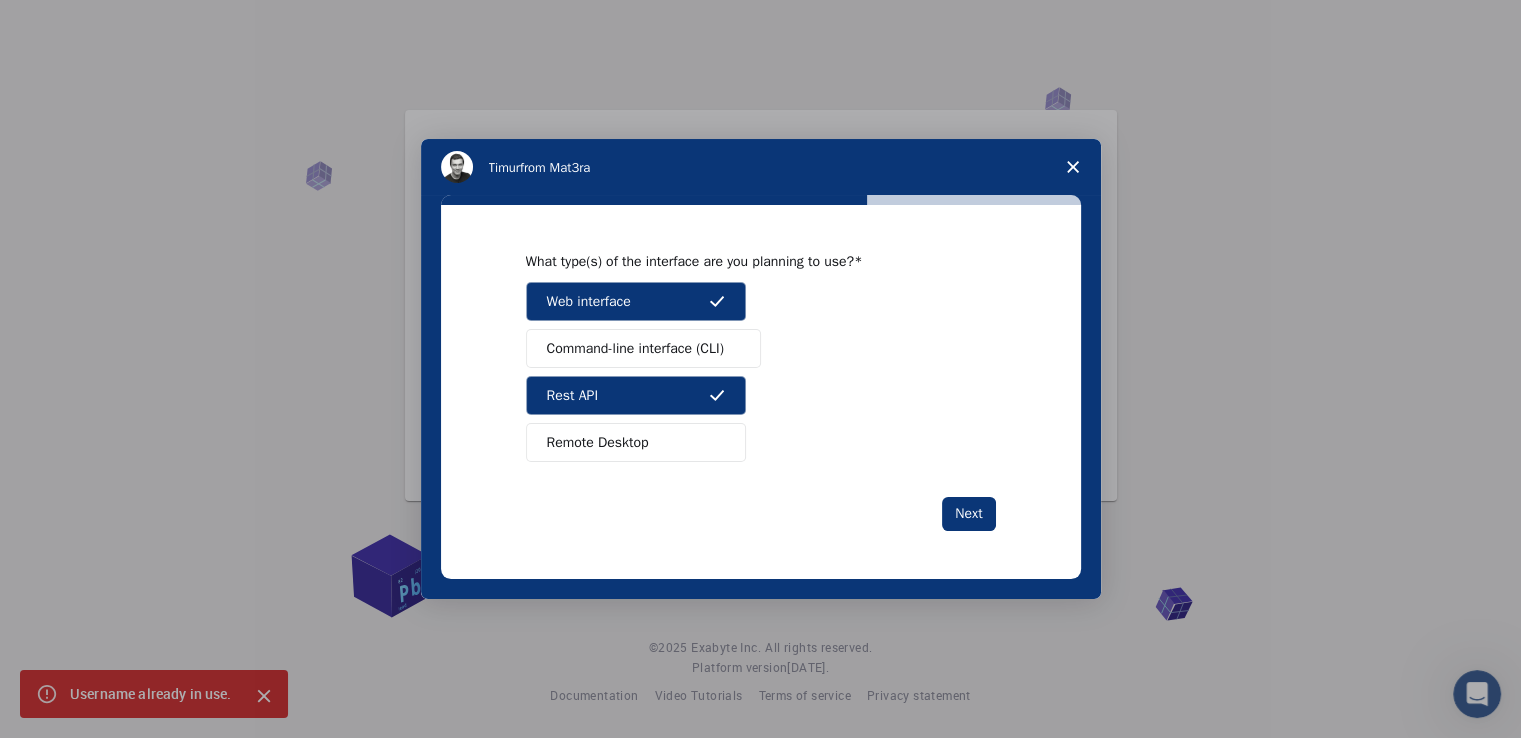 click on "Remote Desktop" at bounding box center [598, 442] 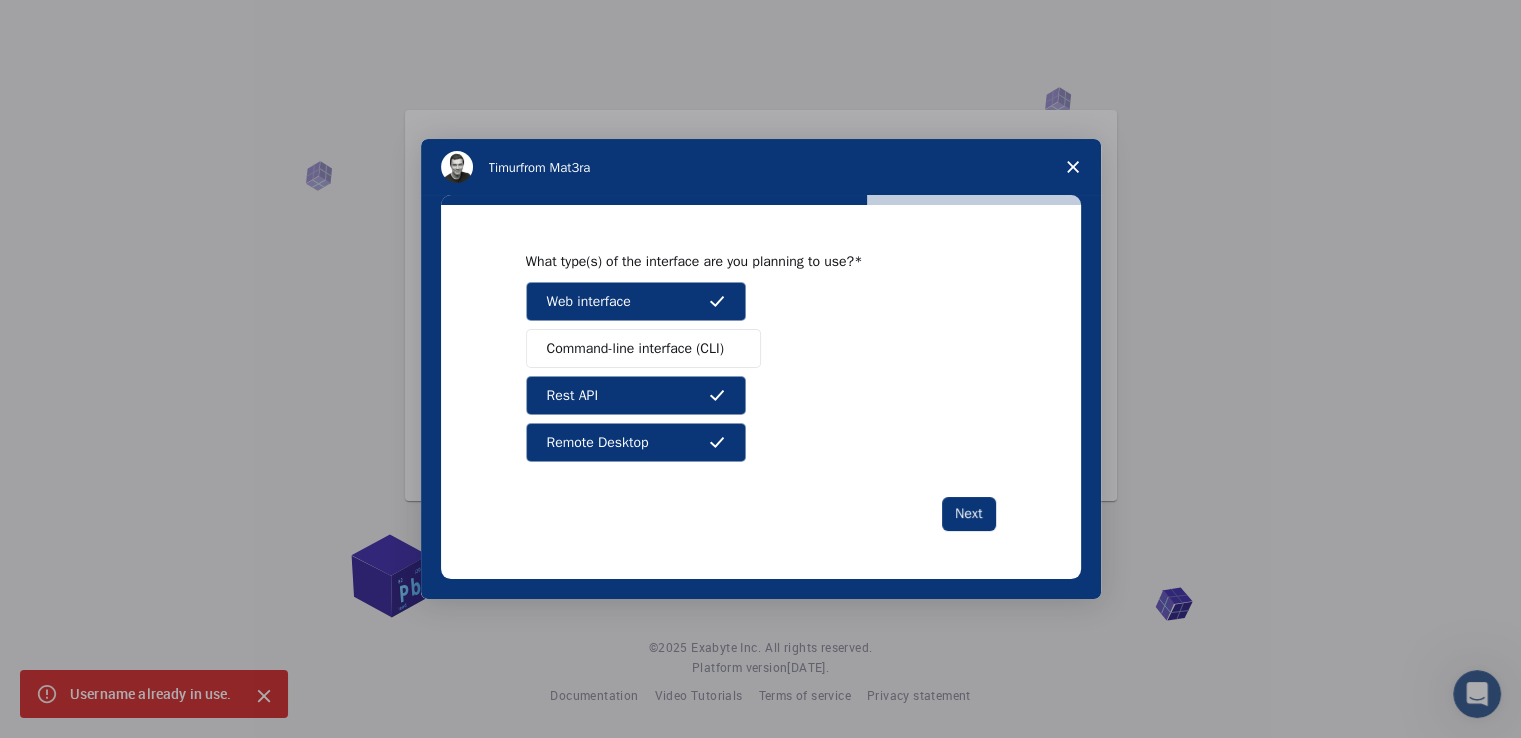 click on "Command-line interface (CLI)" at bounding box center (635, 348) 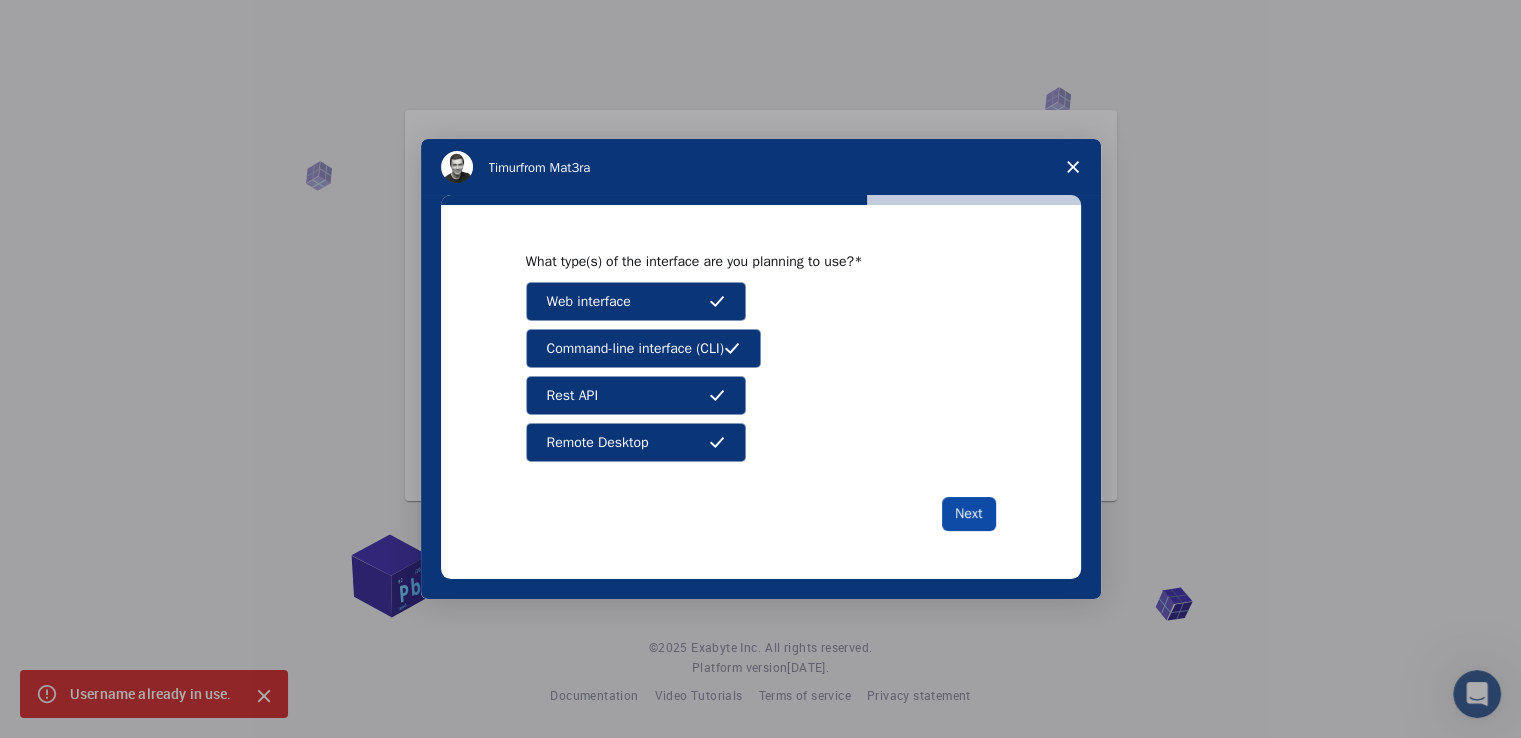 click on "Next" at bounding box center (968, 514) 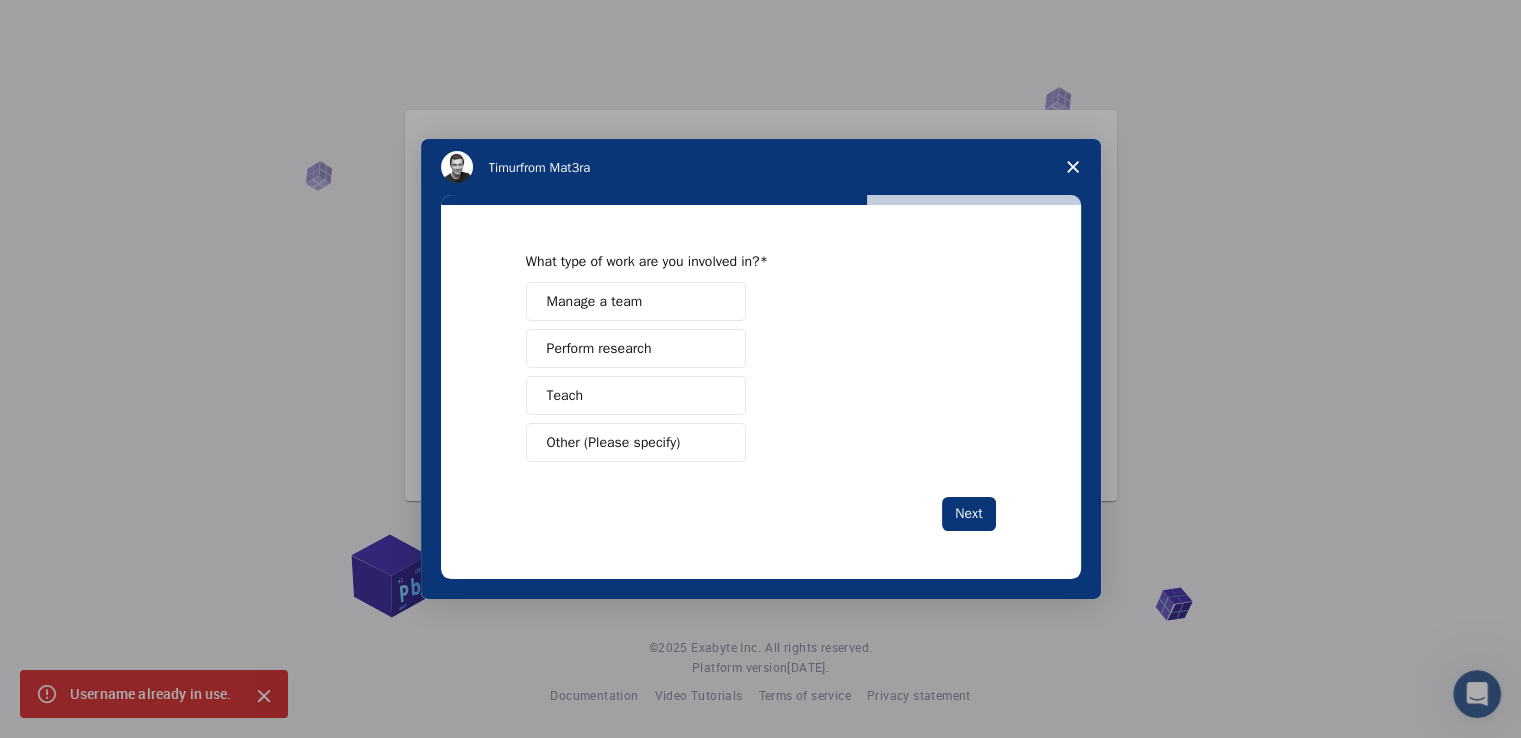 click on "Manage a team" at bounding box center (595, 301) 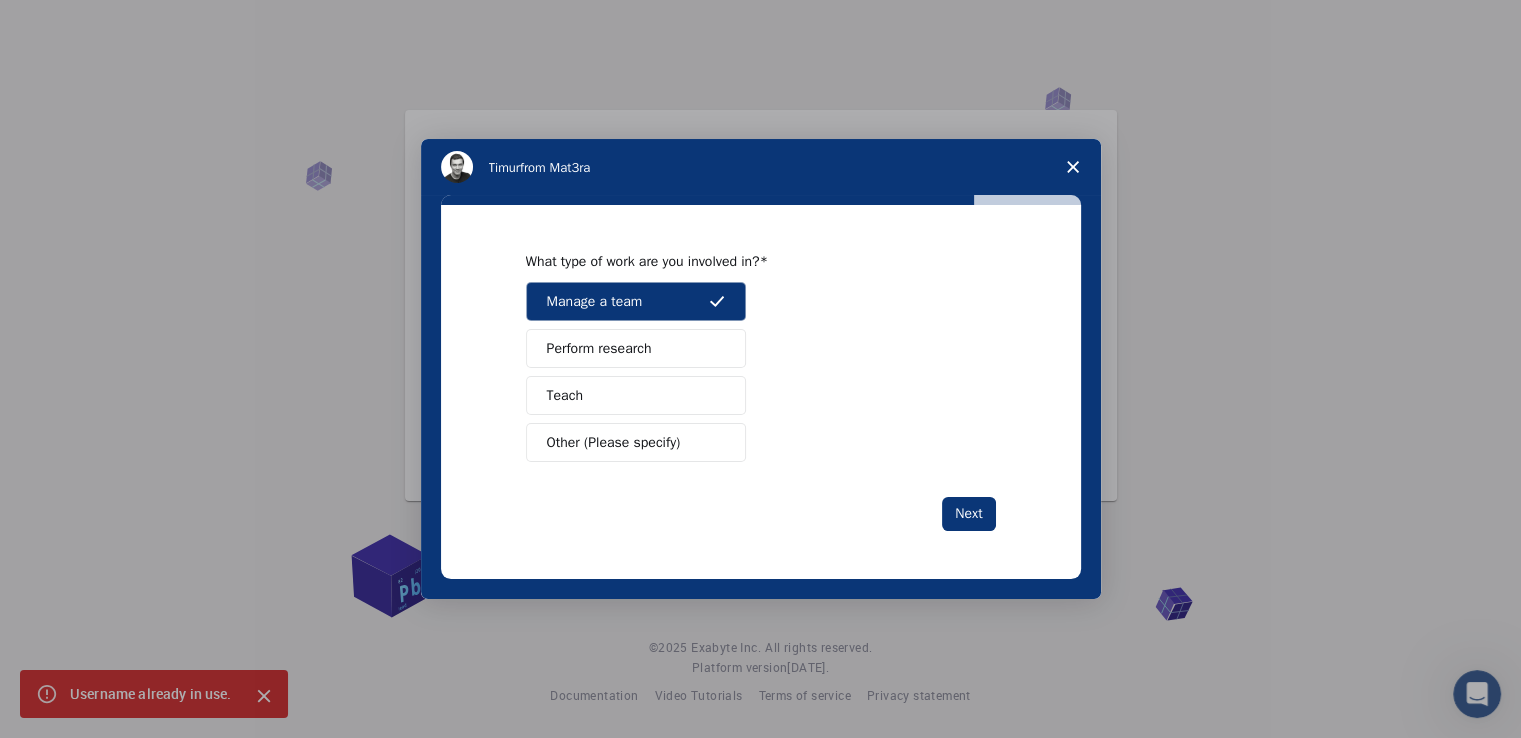 click on "Perform research" at bounding box center (599, 348) 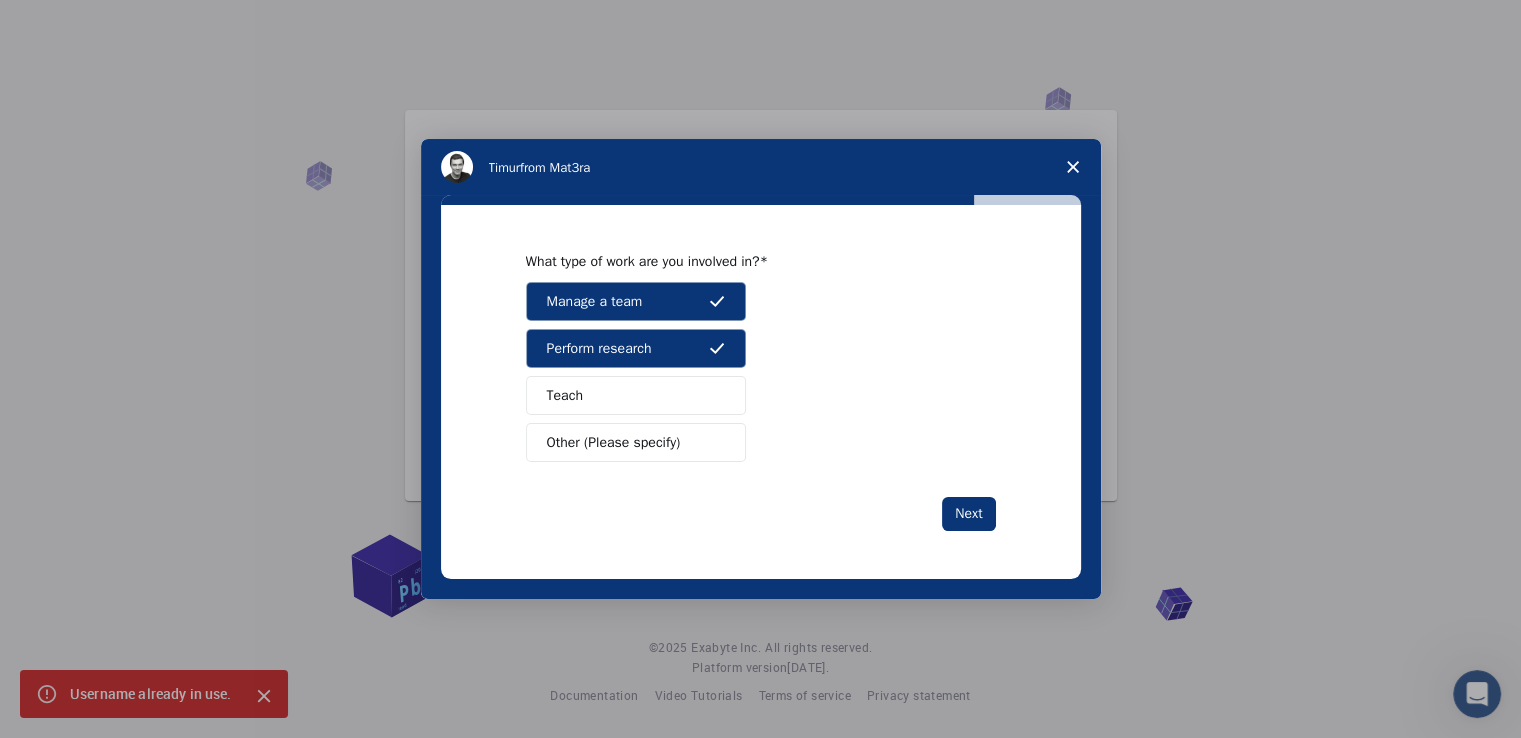 click on "Teach" at bounding box center (636, 395) 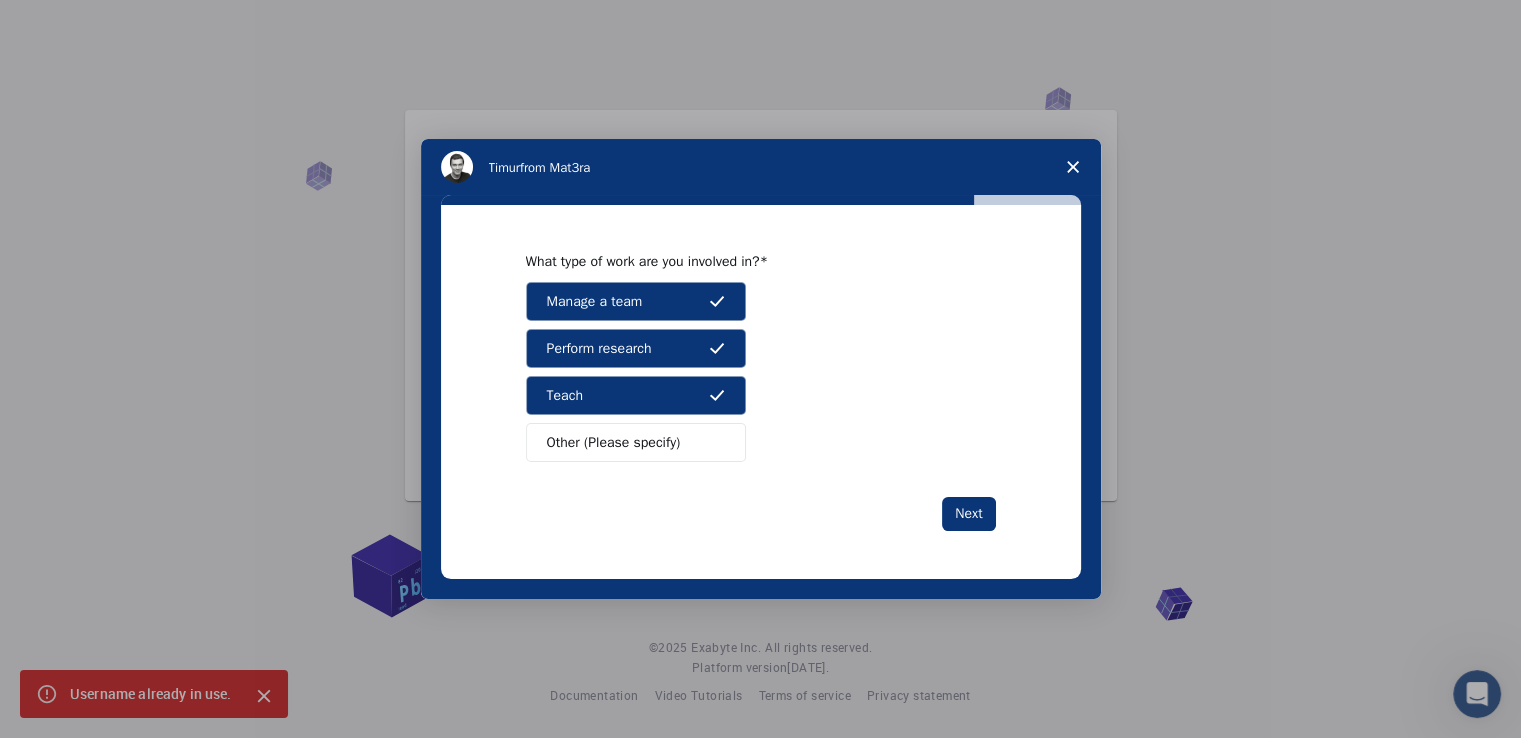 click on "Other (Please specify)" at bounding box center [614, 442] 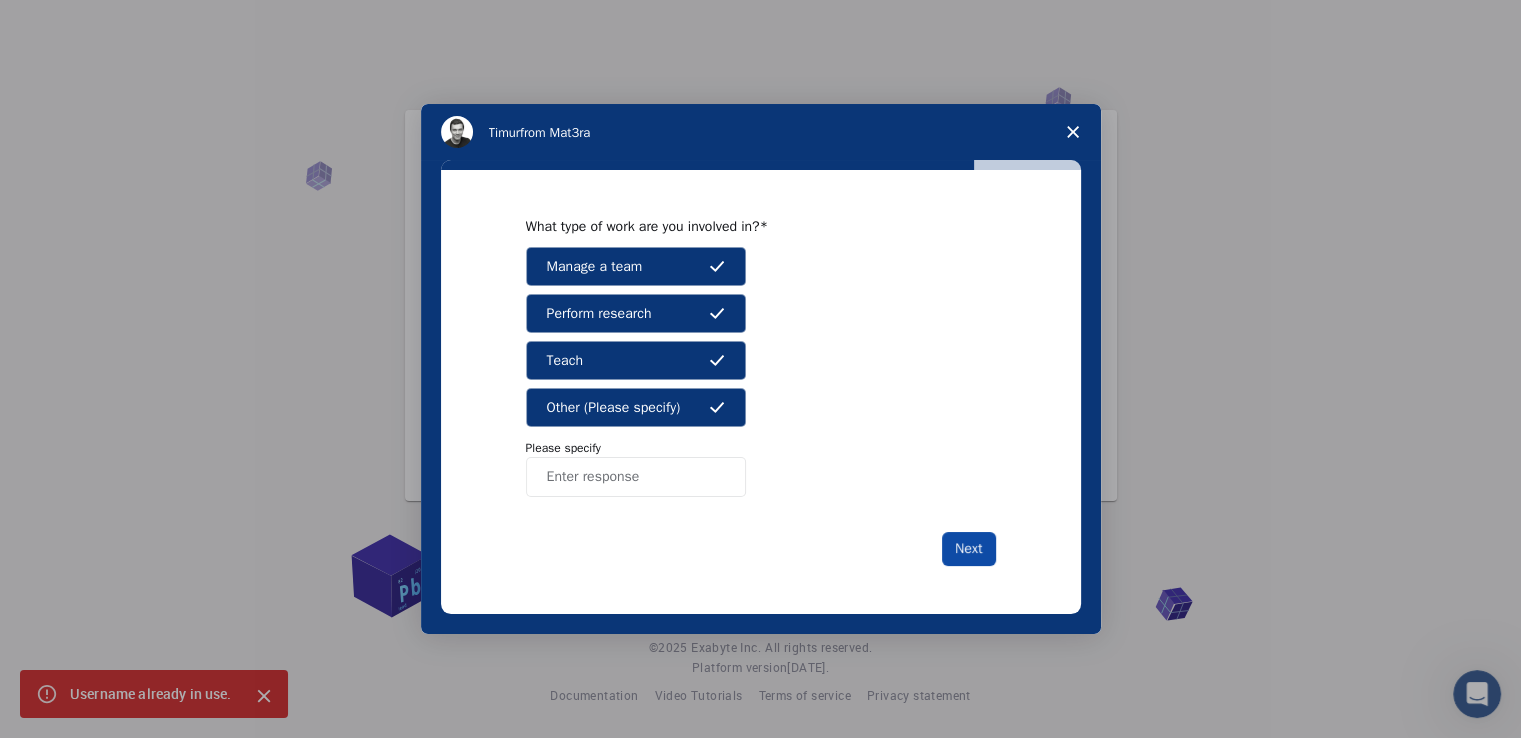 click on "Next" at bounding box center (968, 549) 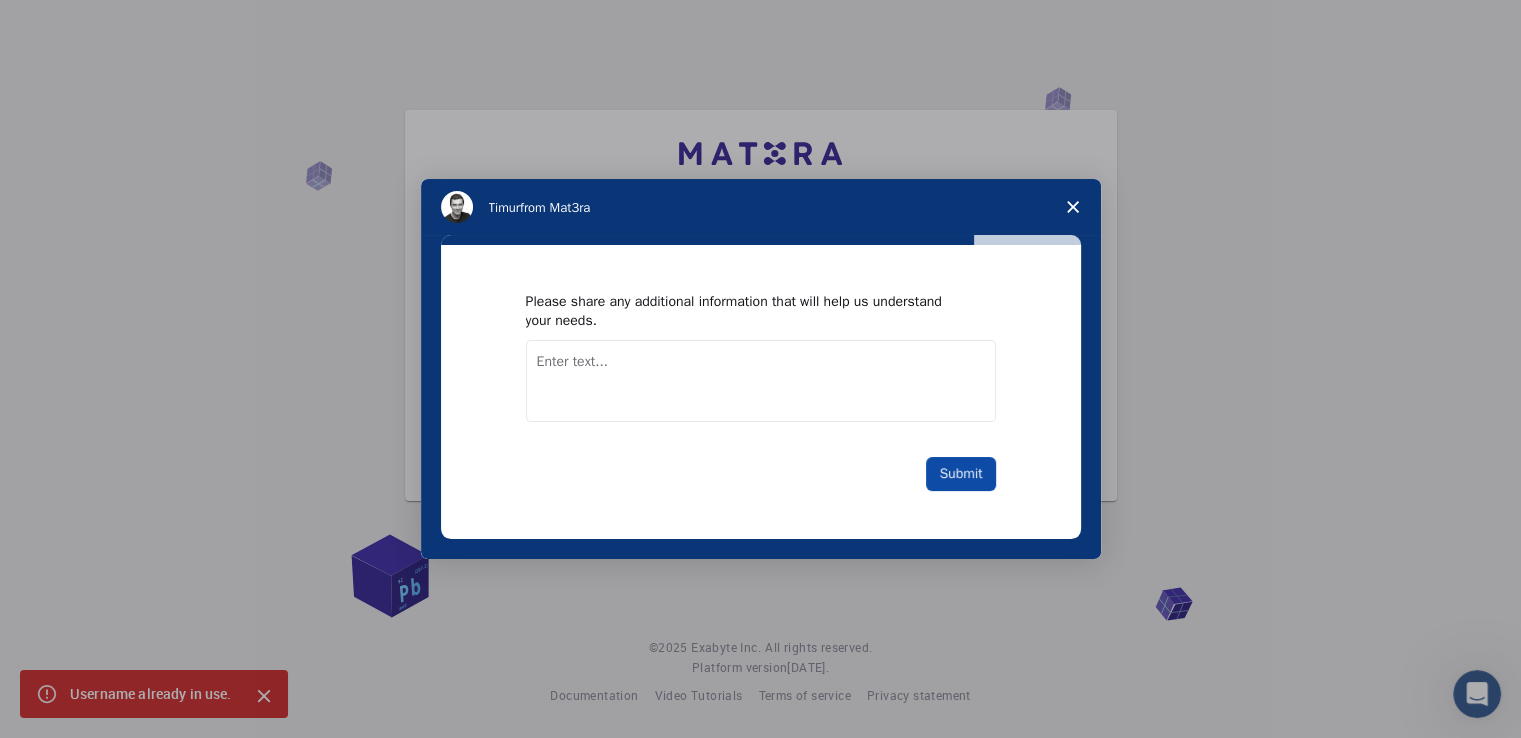 click on "Submit" at bounding box center (960, 474) 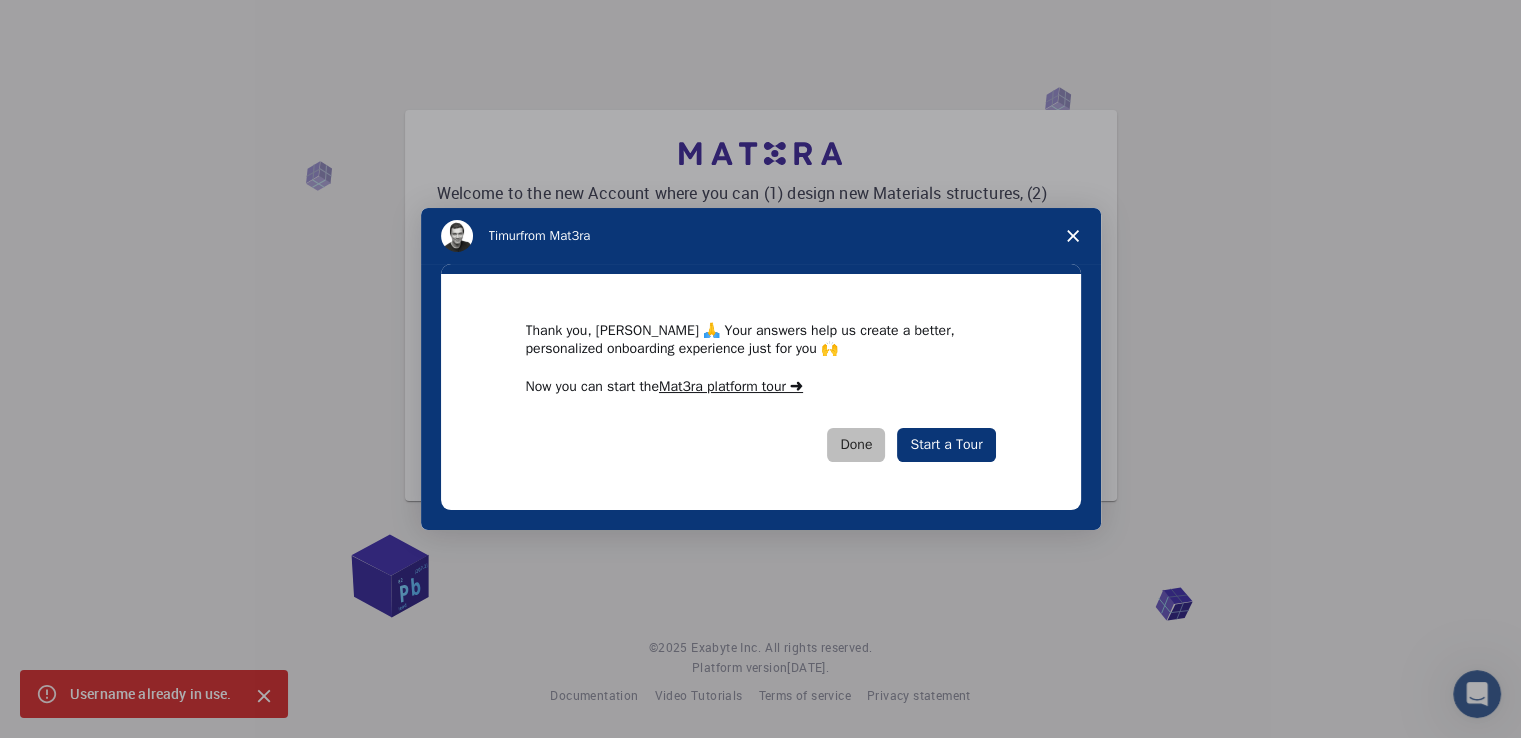 click on "Done" at bounding box center [856, 445] 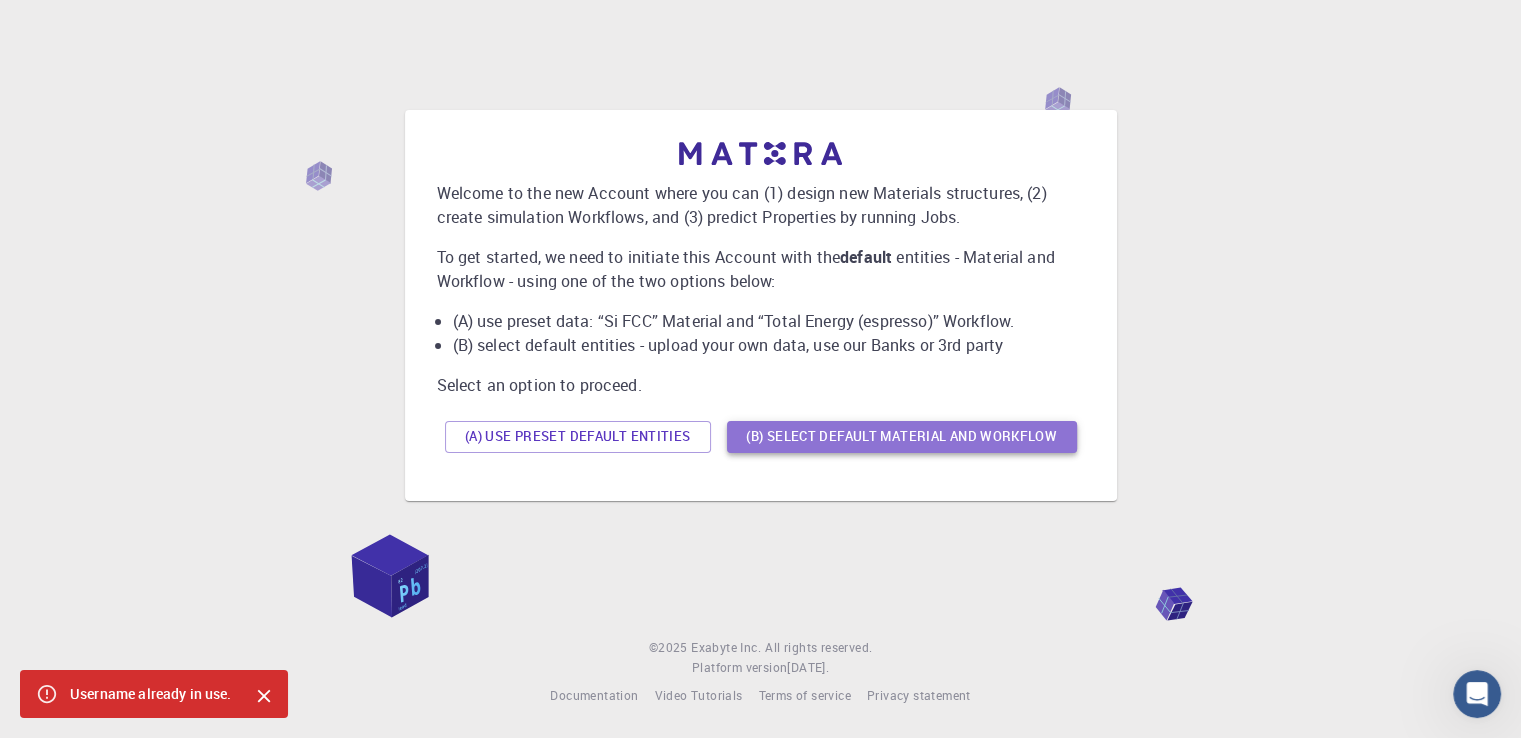 click on "(B) Select default material and workflow" at bounding box center [902, 437] 